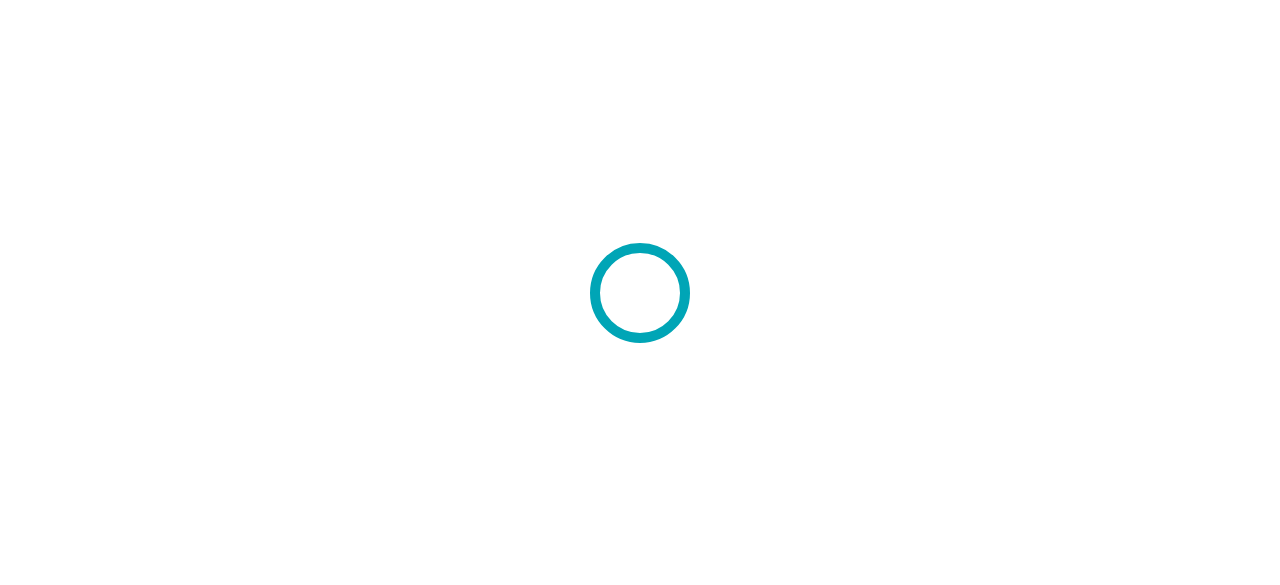 scroll, scrollTop: 0, scrollLeft: 0, axis: both 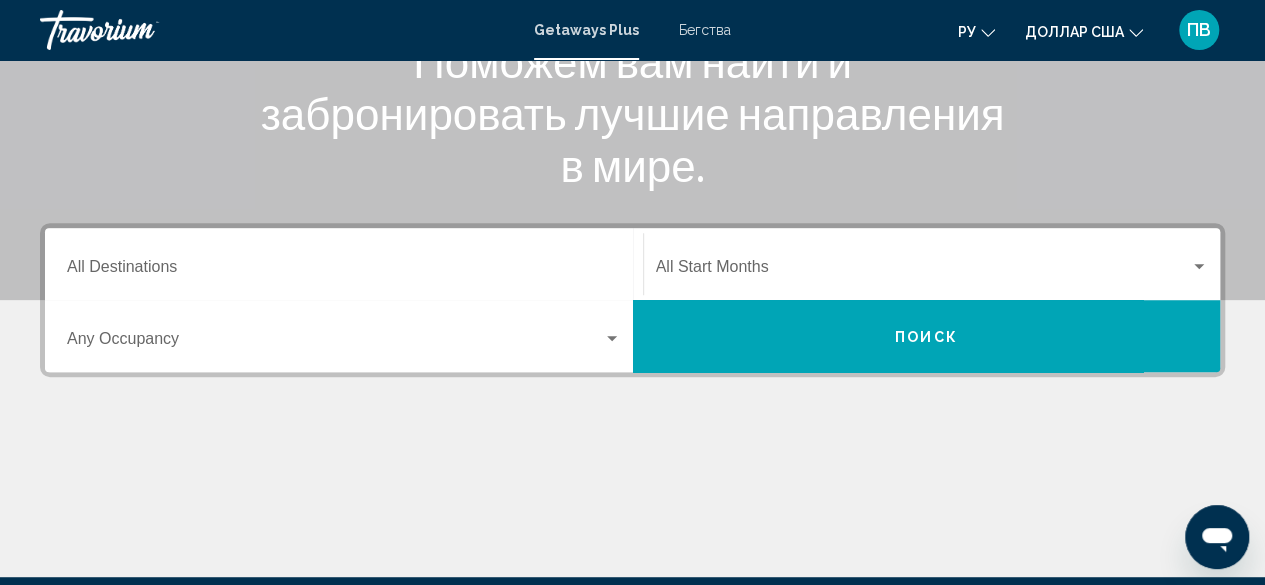 click on "Destination All Destinations" at bounding box center [344, 264] 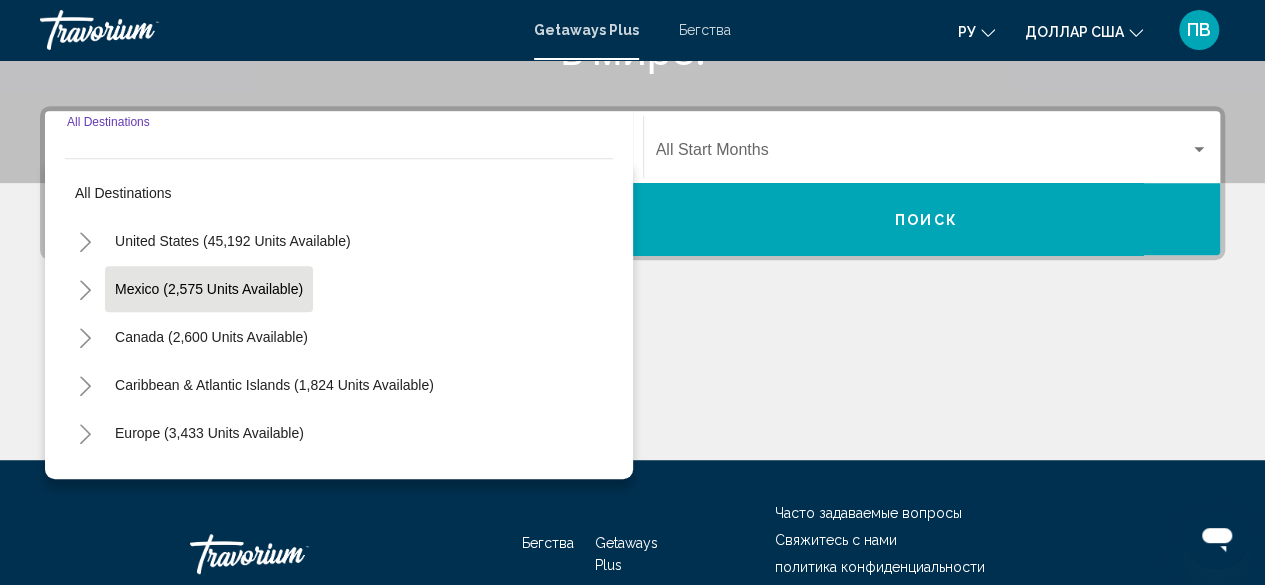 scroll, scrollTop: 458, scrollLeft: 0, axis: vertical 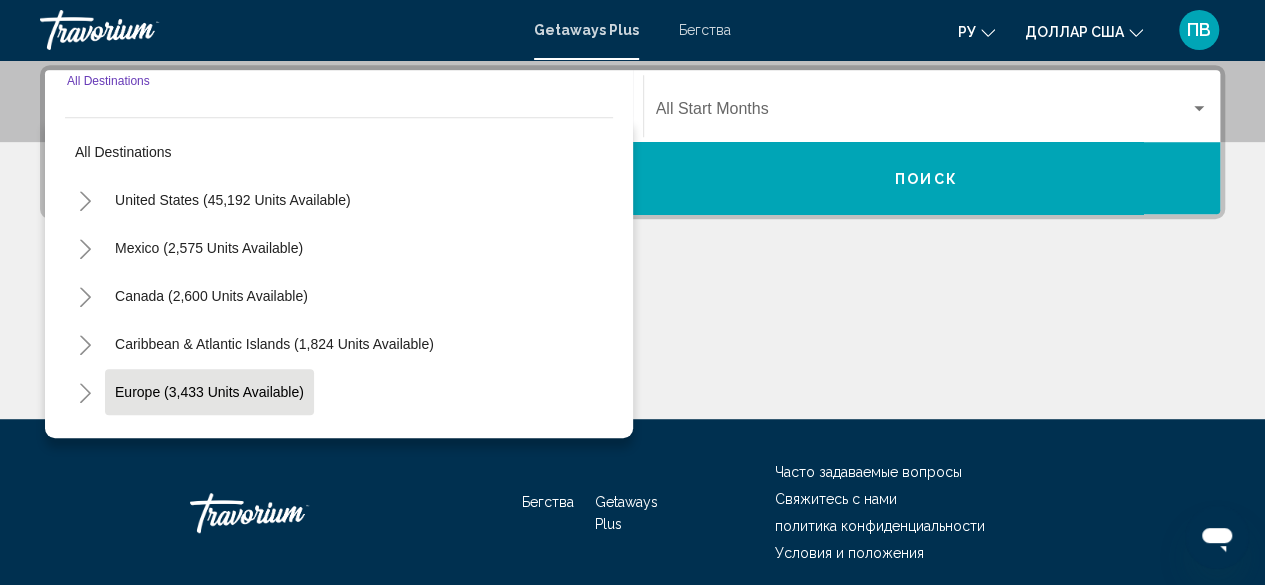 click on "Europe (3,433 units available)" at bounding box center [208, 440] 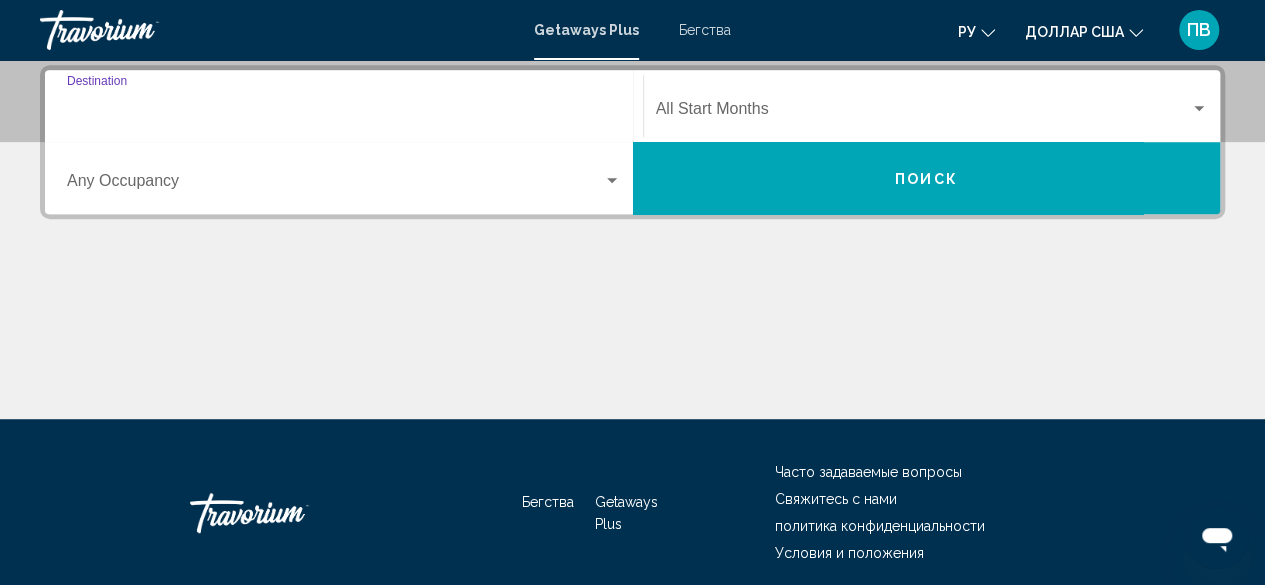 type on "**********" 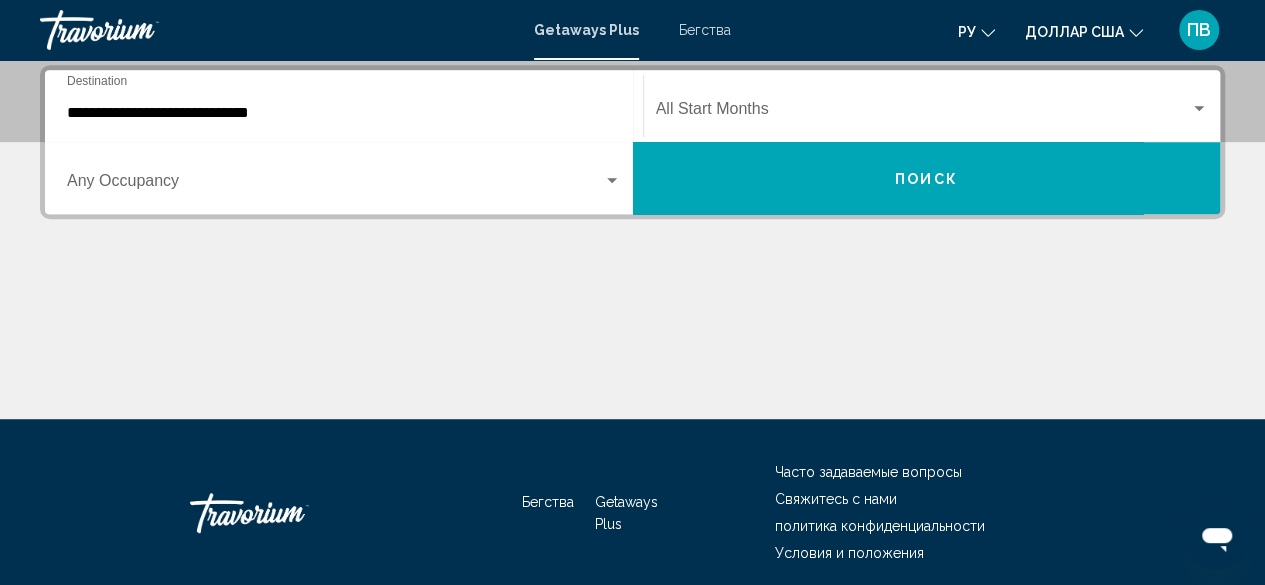 click on "Occupancy Any Occupancy" at bounding box center [344, 178] 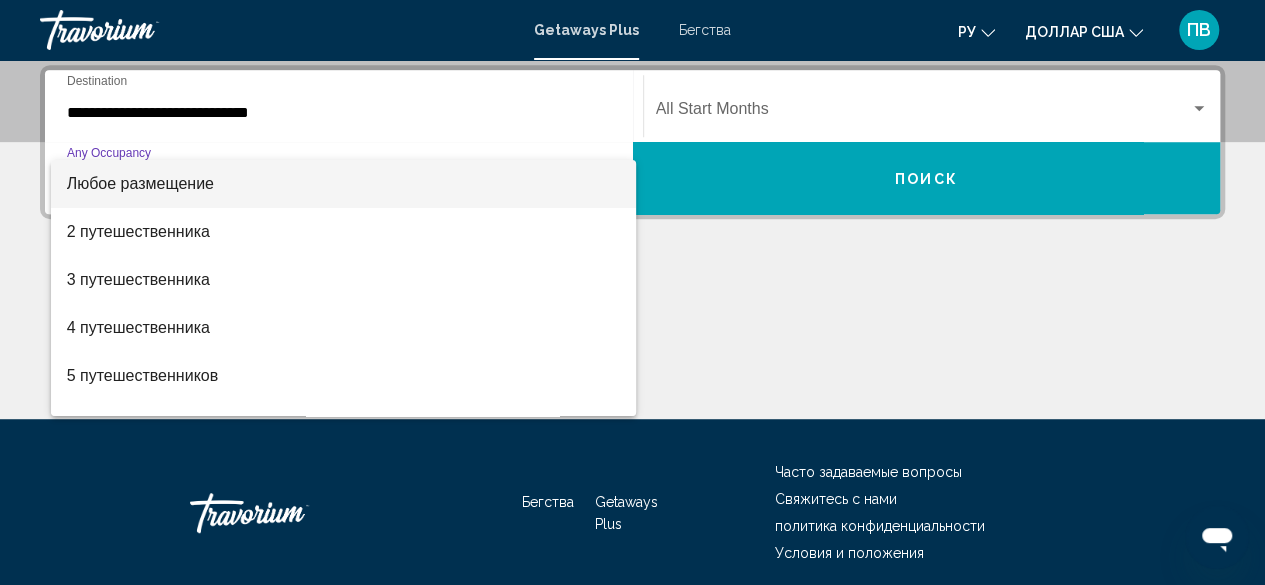 click on "Любое размещение" at bounding box center (344, 184) 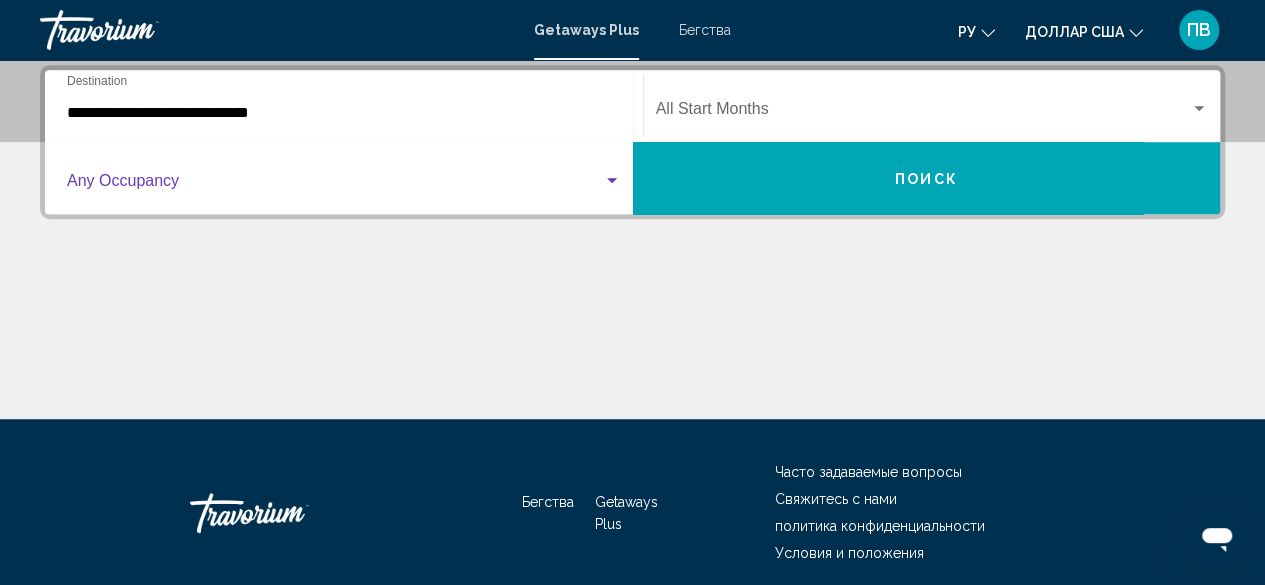click at bounding box center (923, 113) 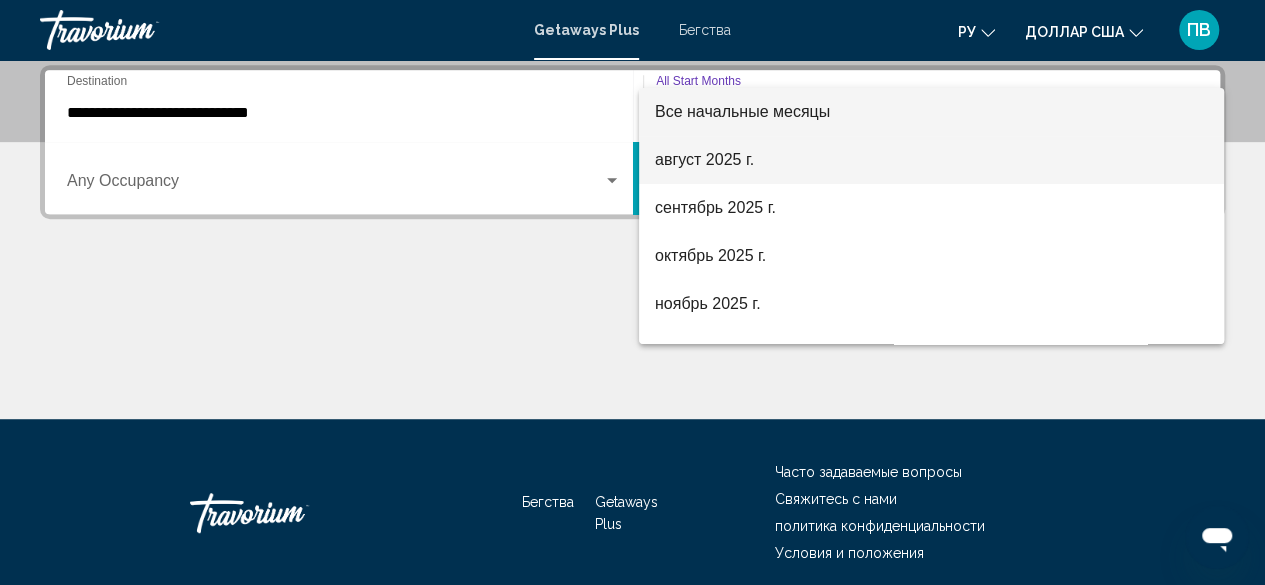 click on "август 2025 г." at bounding box center [931, 160] 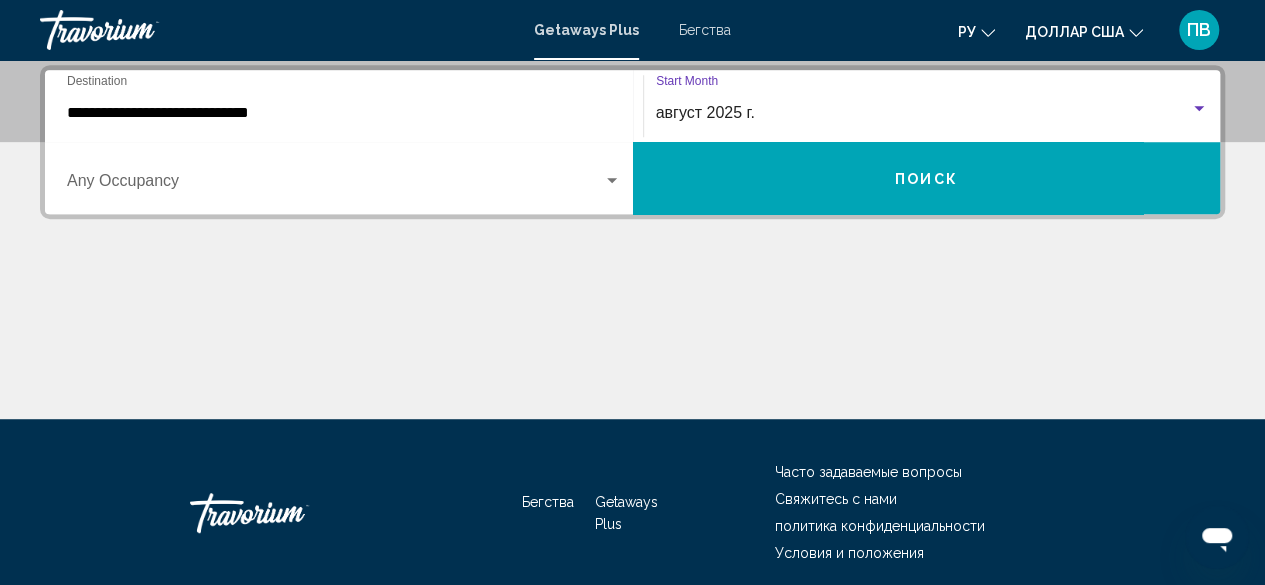 click on "Поиск" at bounding box center (927, 178) 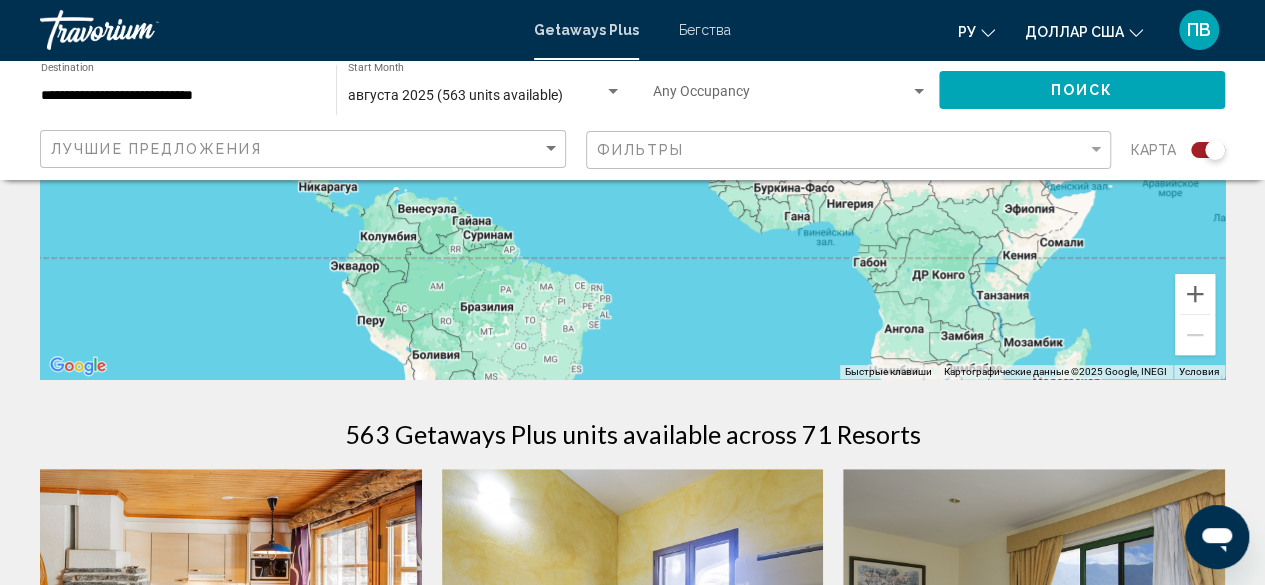 scroll, scrollTop: 400, scrollLeft: 0, axis: vertical 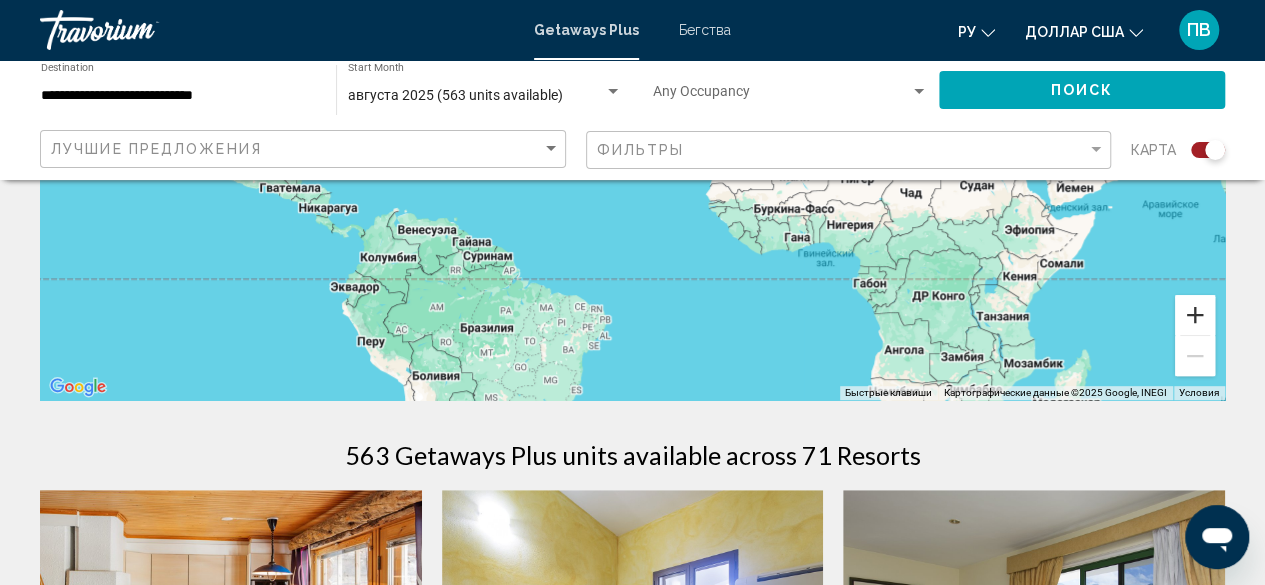 click at bounding box center (1195, 315) 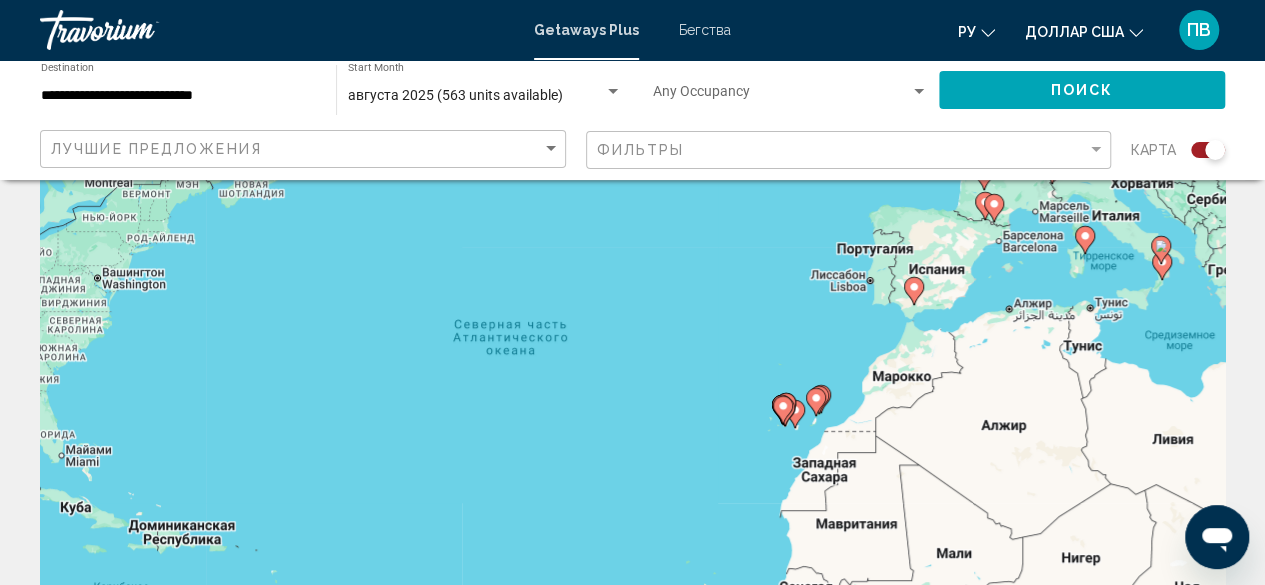 scroll, scrollTop: 0, scrollLeft: 0, axis: both 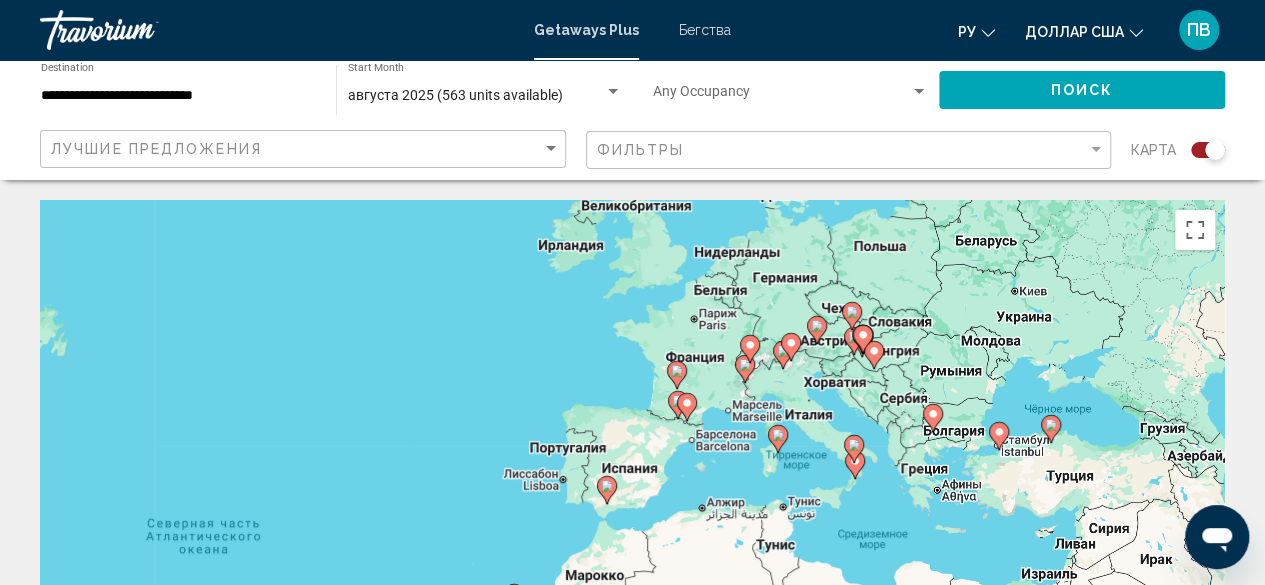 drag, startPoint x: 1078, startPoint y: 401, endPoint x: 767, endPoint y: 497, distance: 325.47964 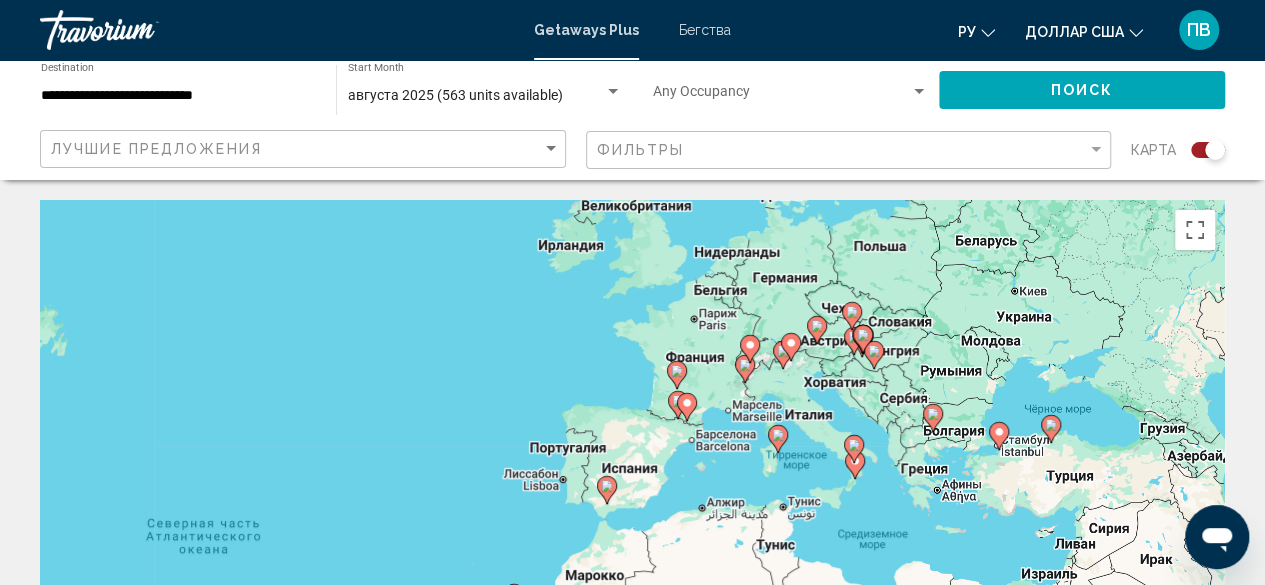 click on "Чтобы активировать перетаскивание с помощью клавиатуры, нажмите Alt + Ввод. После этого перемещайте маркер, используя клавиши со стрелками. Чтобы завершить перетаскивание, нажмите клавишу Ввод. Чтобы отменить действие, нажмите клавишу Esc." at bounding box center (632, 500) 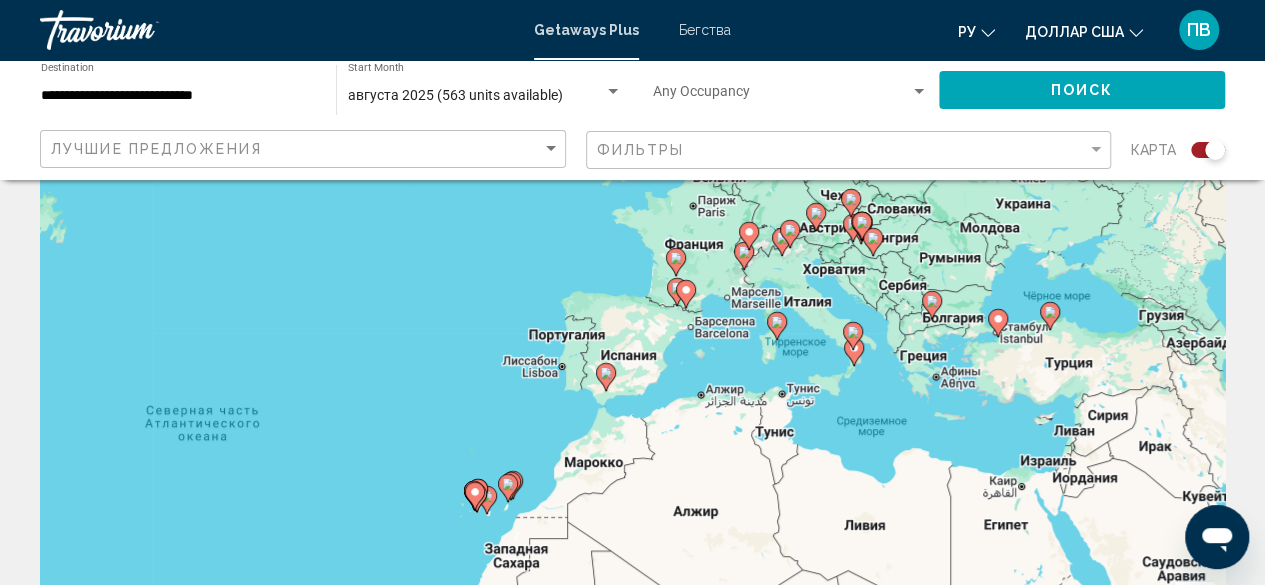 scroll, scrollTop: 100, scrollLeft: 0, axis: vertical 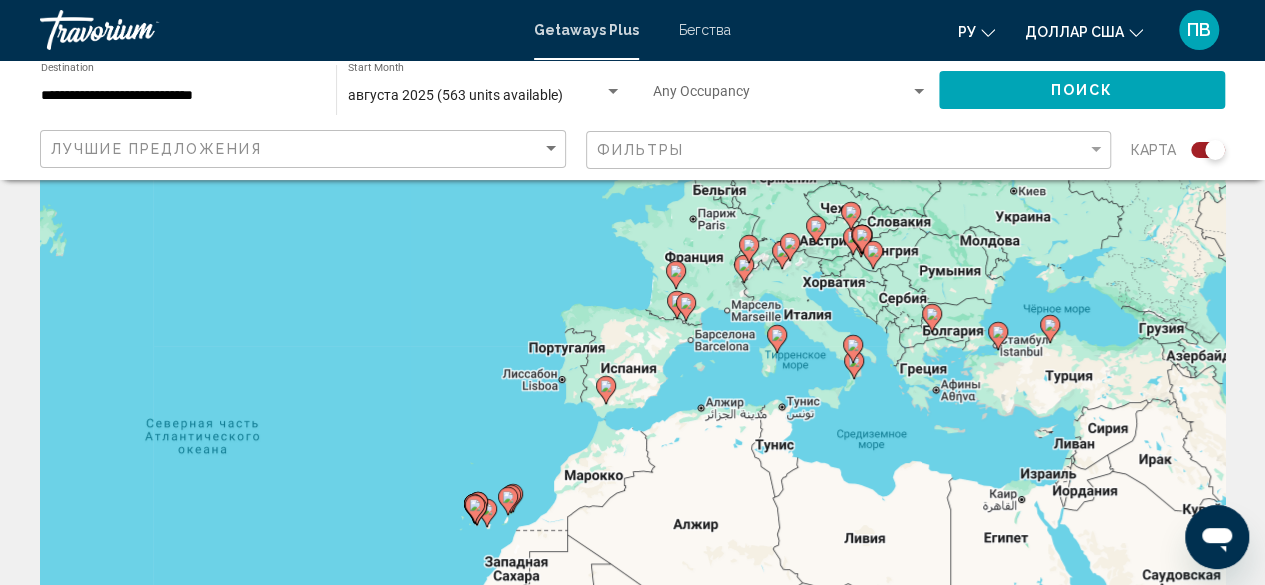 click 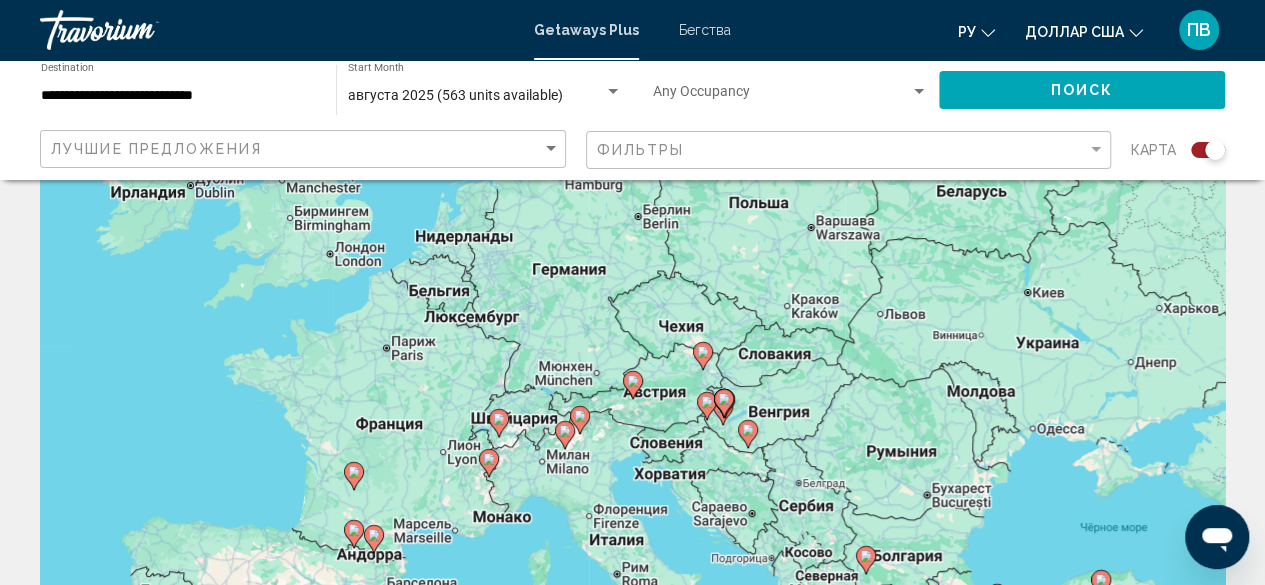 click 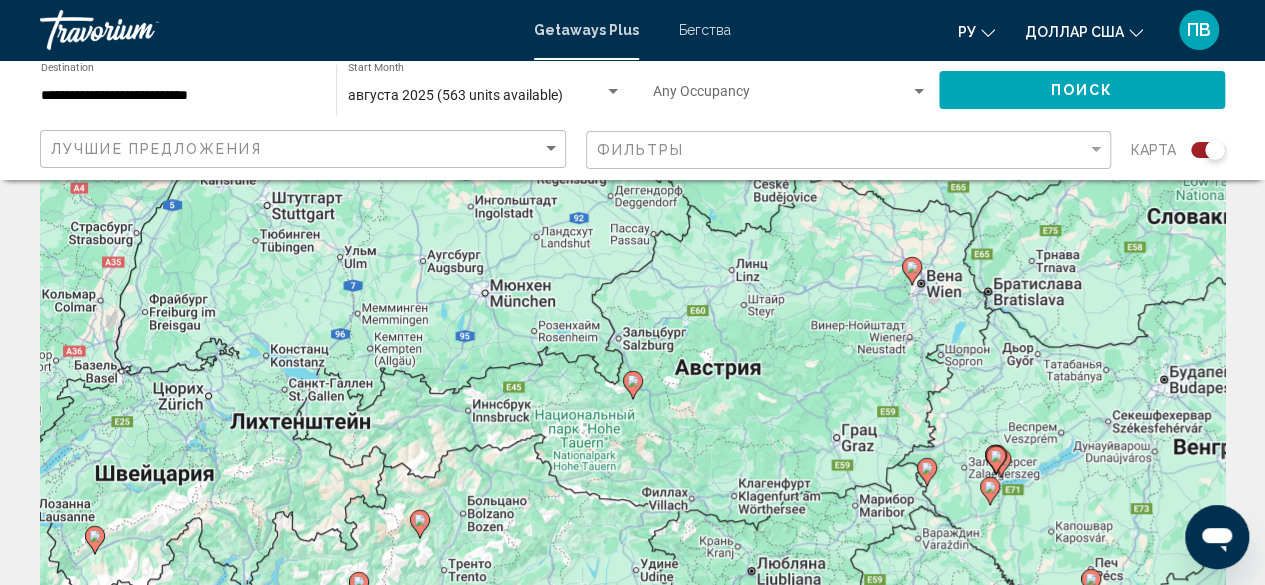 click 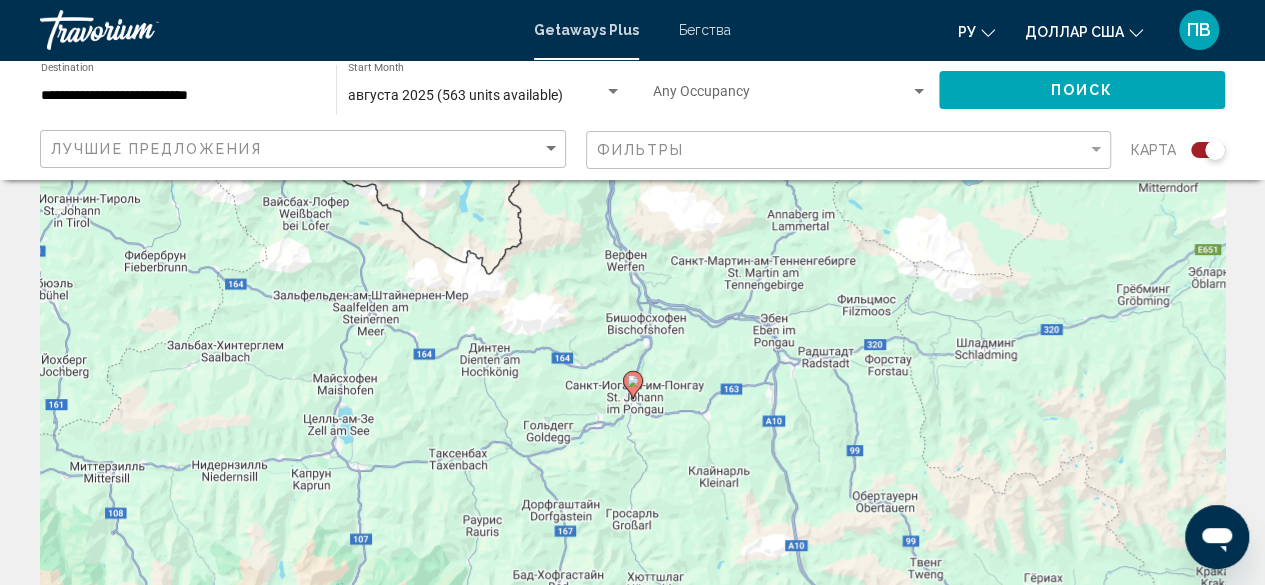 click 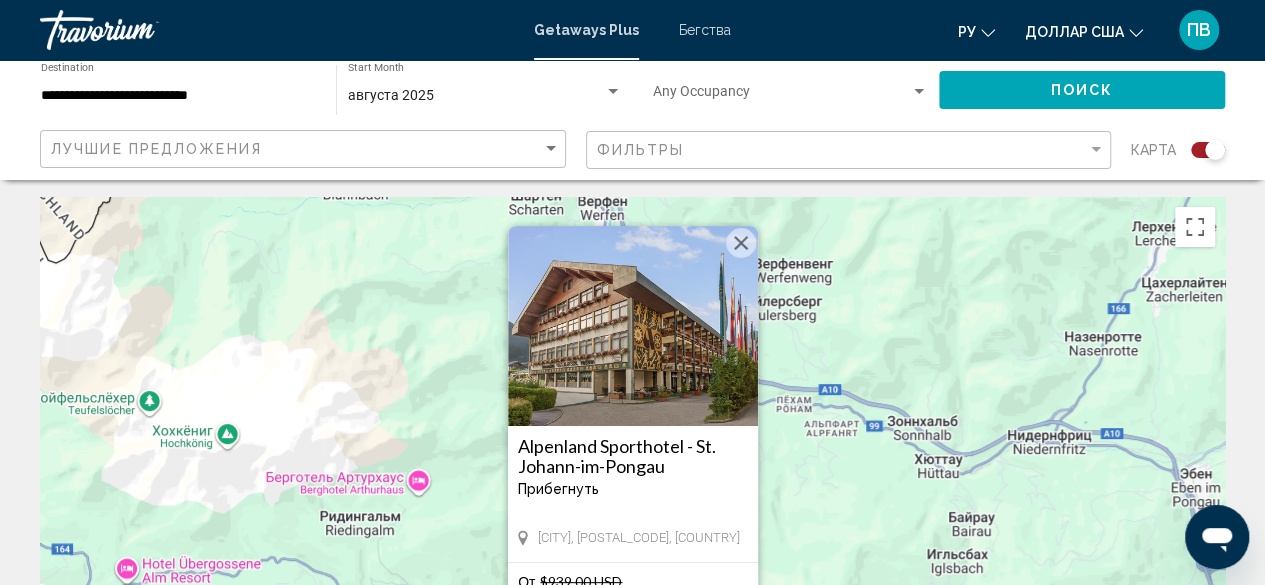 scroll, scrollTop: 0, scrollLeft: 0, axis: both 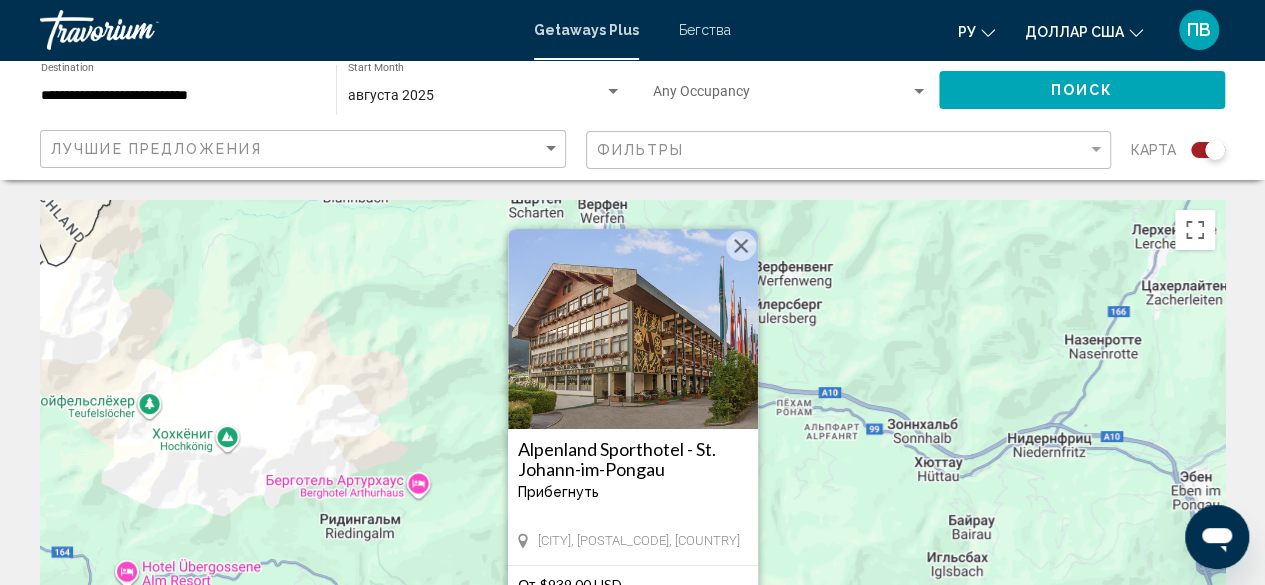 click on "Alpenland Sporthotel - St. Johann-im-Pongau" at bounding box center [633, 459] 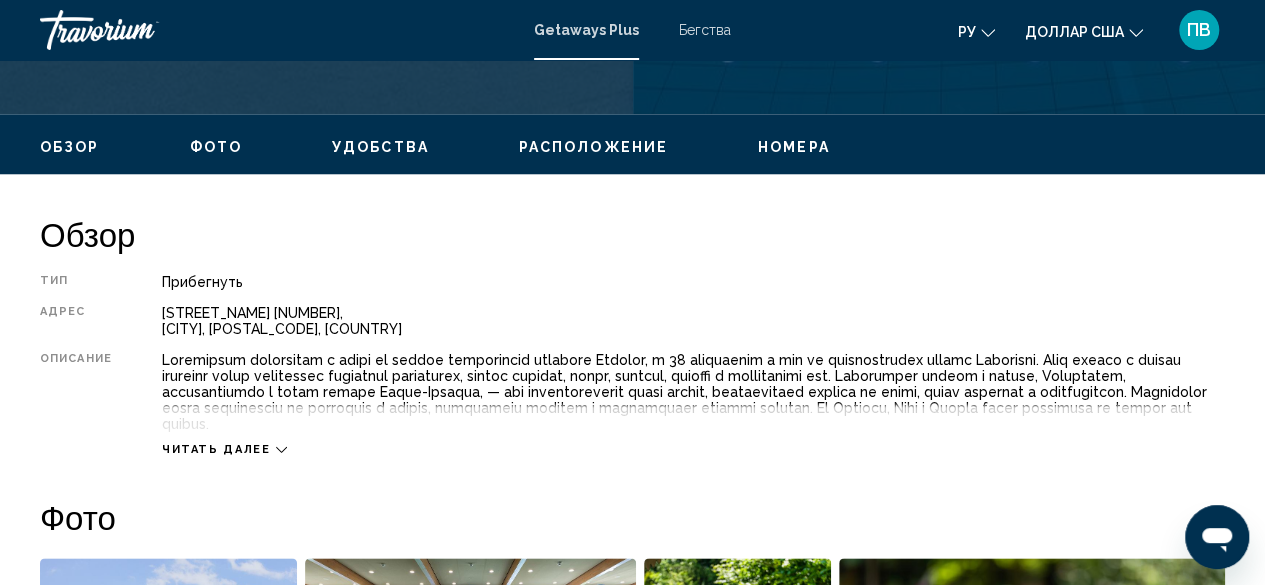 scroll, scrollTop: 942, scrollLeft: 0, axis: vertical 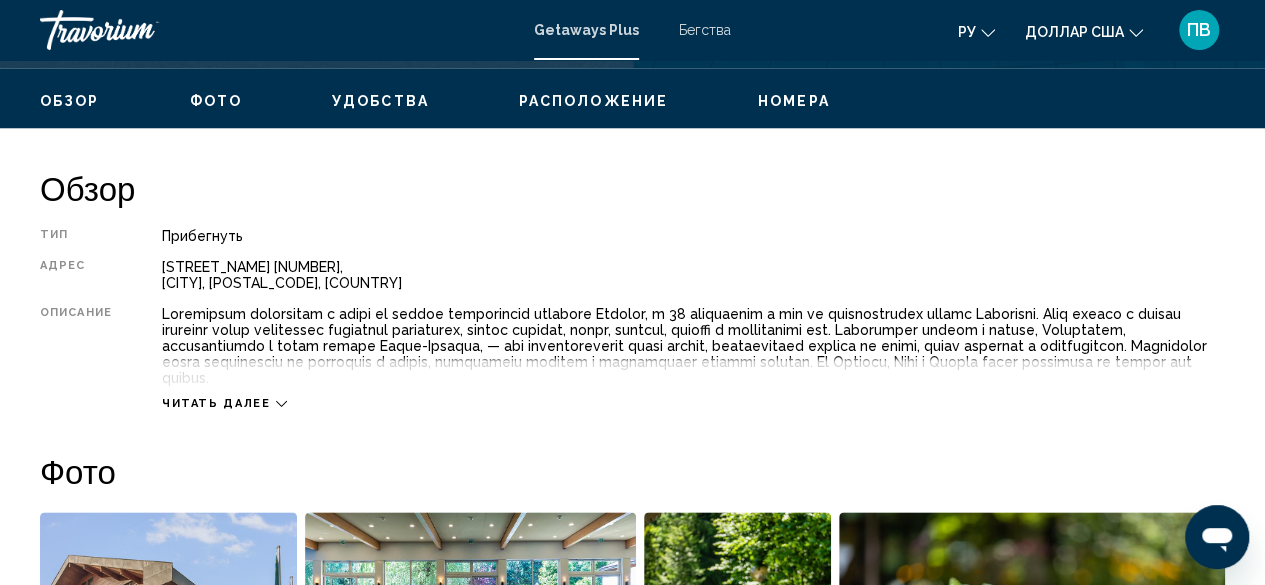 click on "Читать далее" at bounding box center (216, 403) 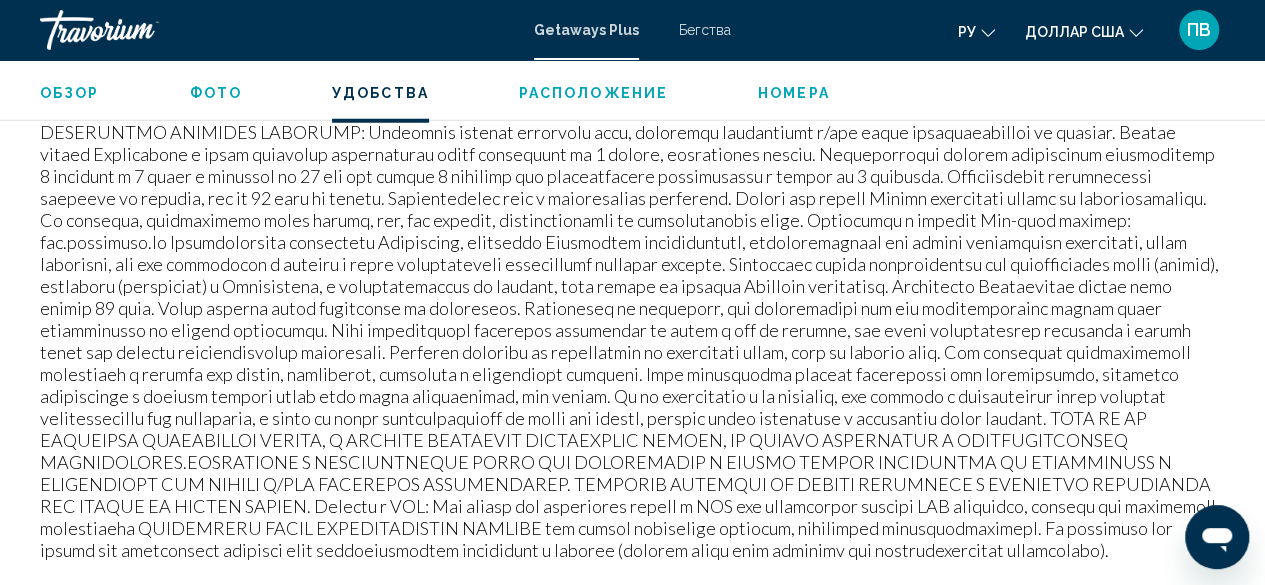 scroll, scrollTop: 2667, scrollLeft: 0, axis: vertical 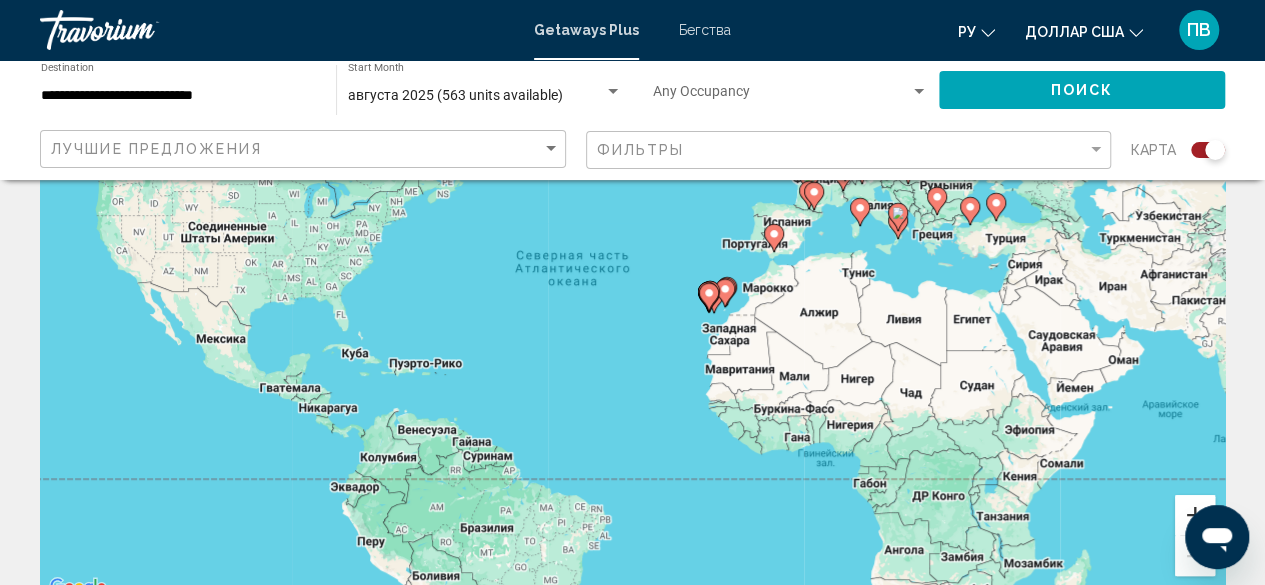 click at bounding box center (1195, 515) 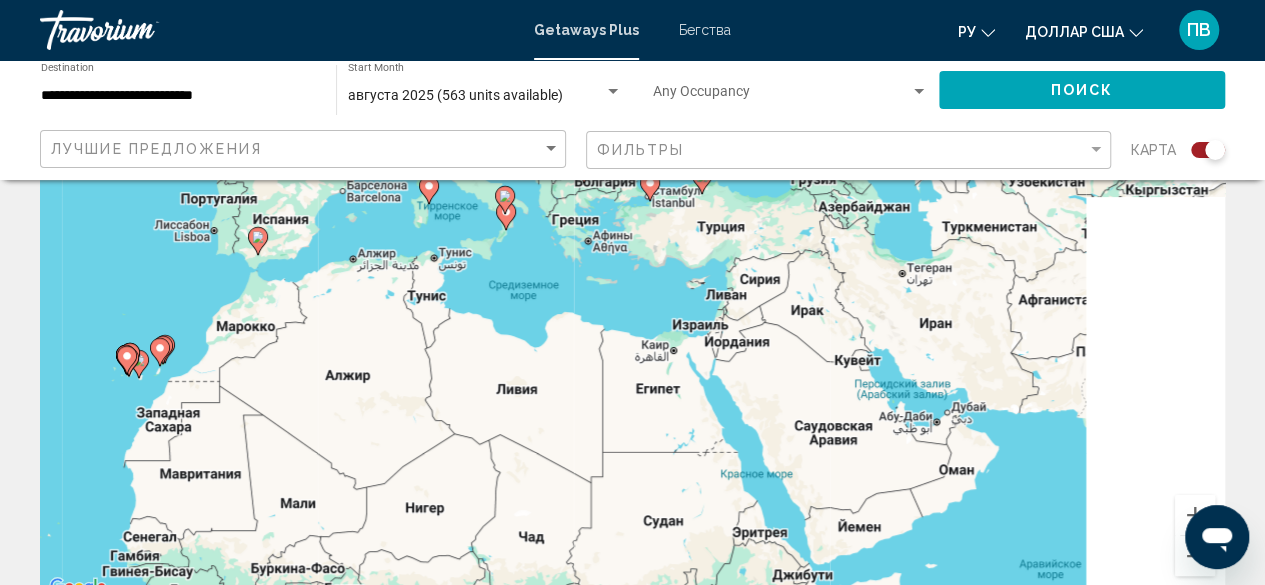 drag, startPoint x: 1050, startPoint y: 385, endPoint x: 392, endPoint y: 435, distance: 659.897 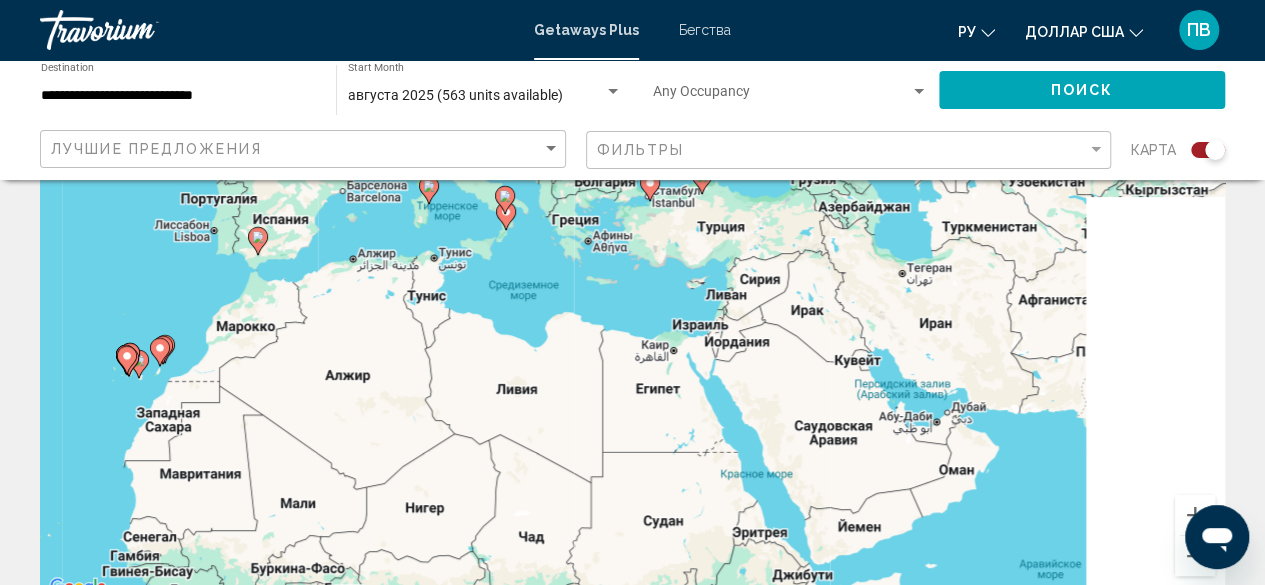 click on "Чтобы активировать перетаскивание с помощью клавиатуры, нажмите Alt + Ввод. После этого перемещайте маркер, используя клавиши со стрелками. Чтобы завершить перетаскивание, нажмите клавишу Ввод. Чтобы отменить действие, нажмите клавишу Esc." at bounding box center (632, 300) 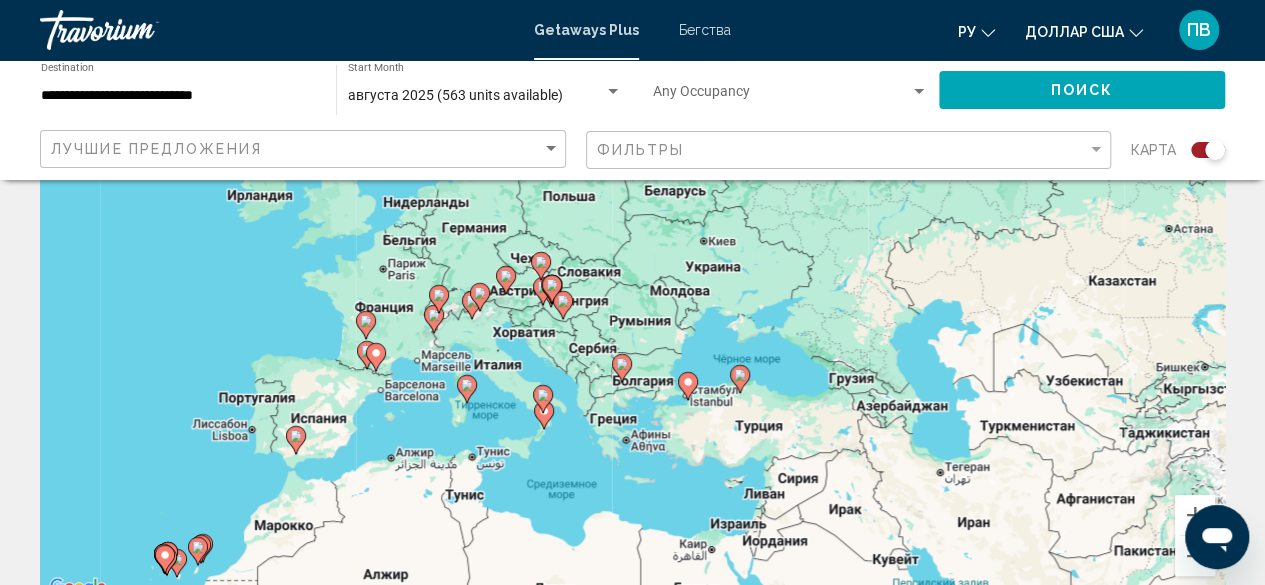 drag, startPoint x: 638, startPoint y: 259, endPoint x: 674, endPoint y: 458, distance: 202.23007 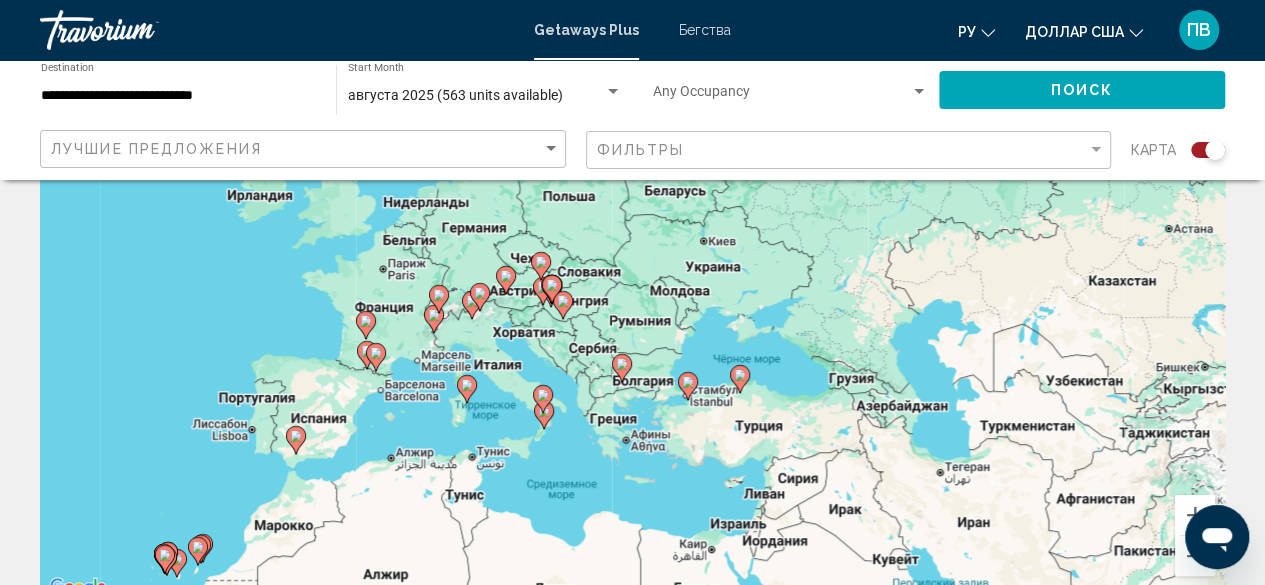 click on "Чтобы активировать перетаскивание с помощью клавиатуры, нажмите Alt + Ввод. После этого перемещайте маркер, используя клавиши со стрелками. Чтобы завершить перетаскивание, нажмите клавишу Ввод. Чтобы отменить действие, нажмите клавишу Esc." at bounding box center [632, 300] 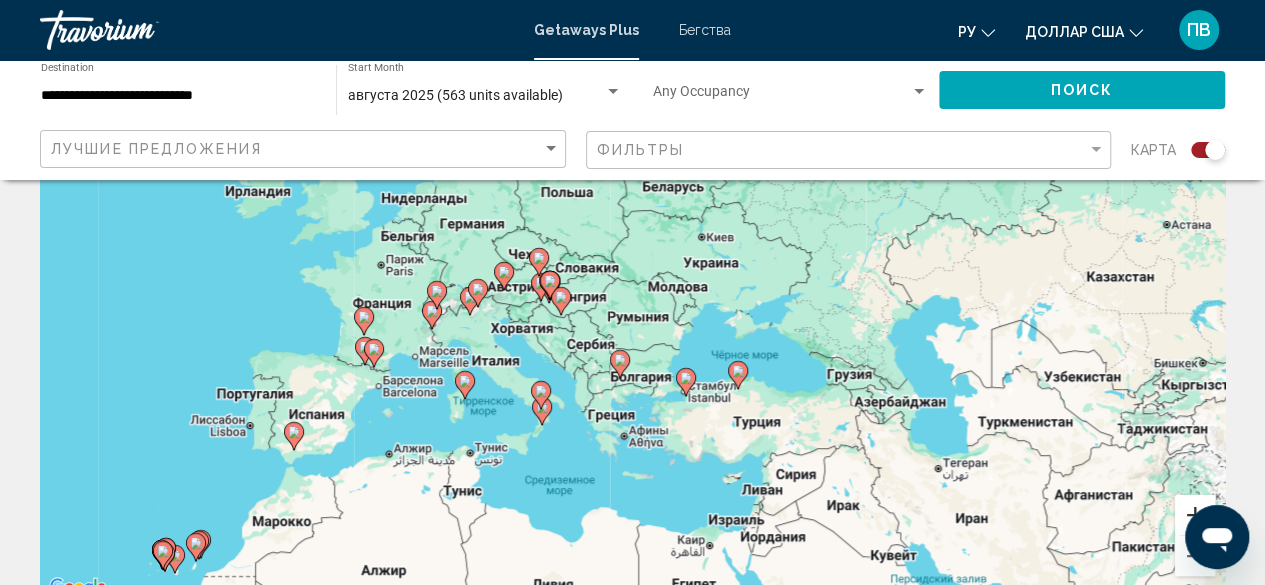 click at bounding box center (1195, 515) 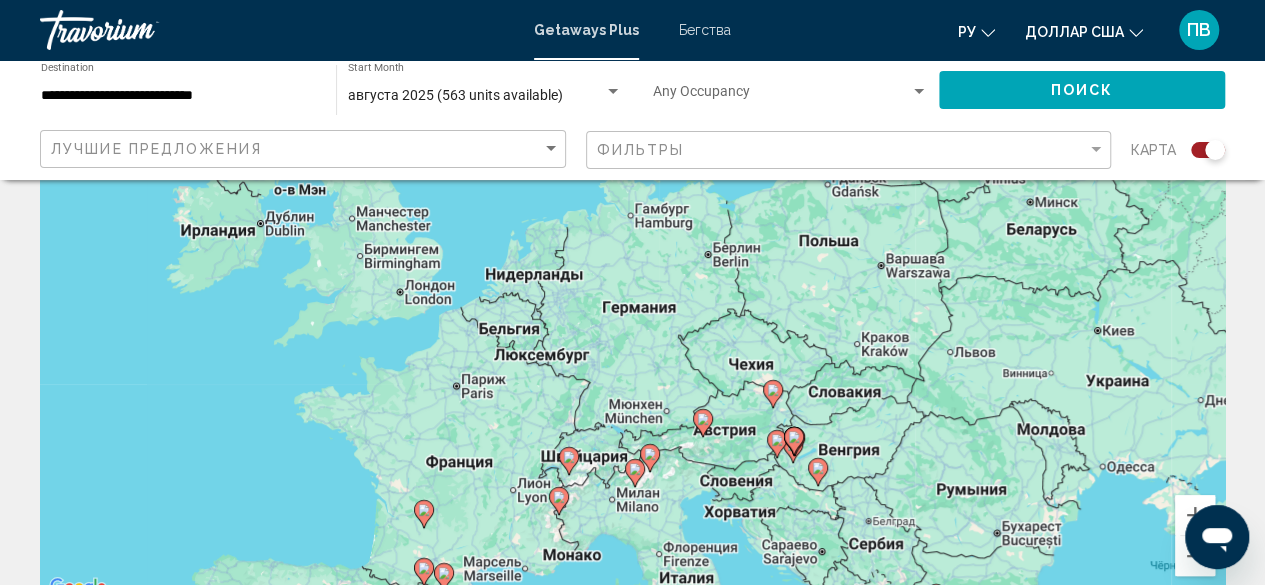 drag, startPoint x: 350, startPoint y: 318, endPoint x: 681, endPoint y: 473, distance: 365.49417 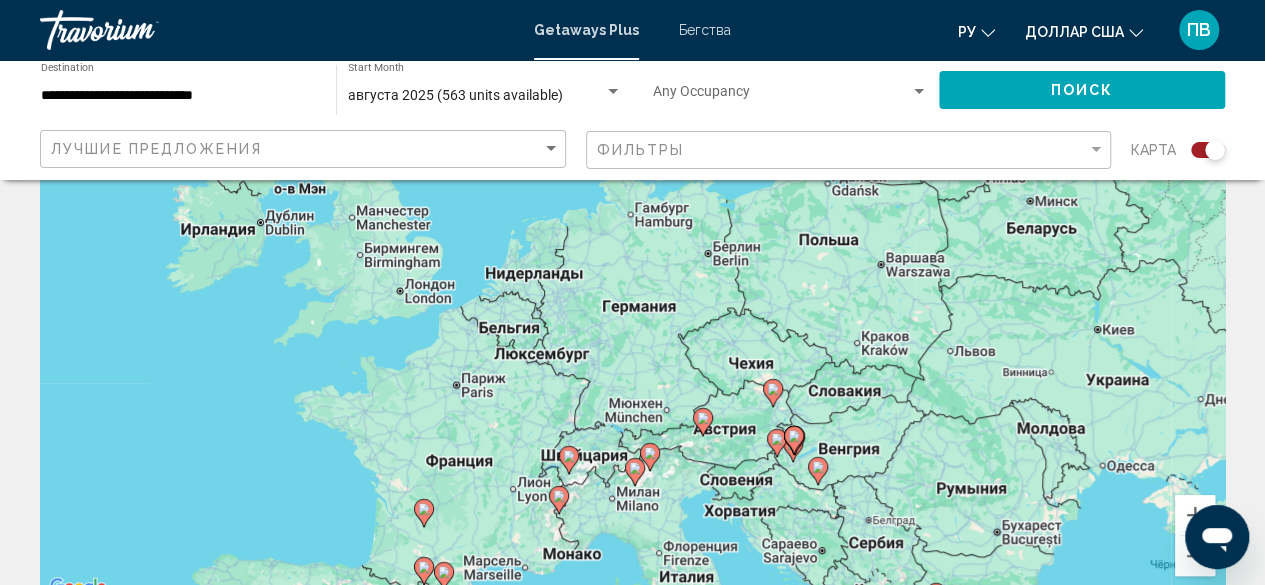 click 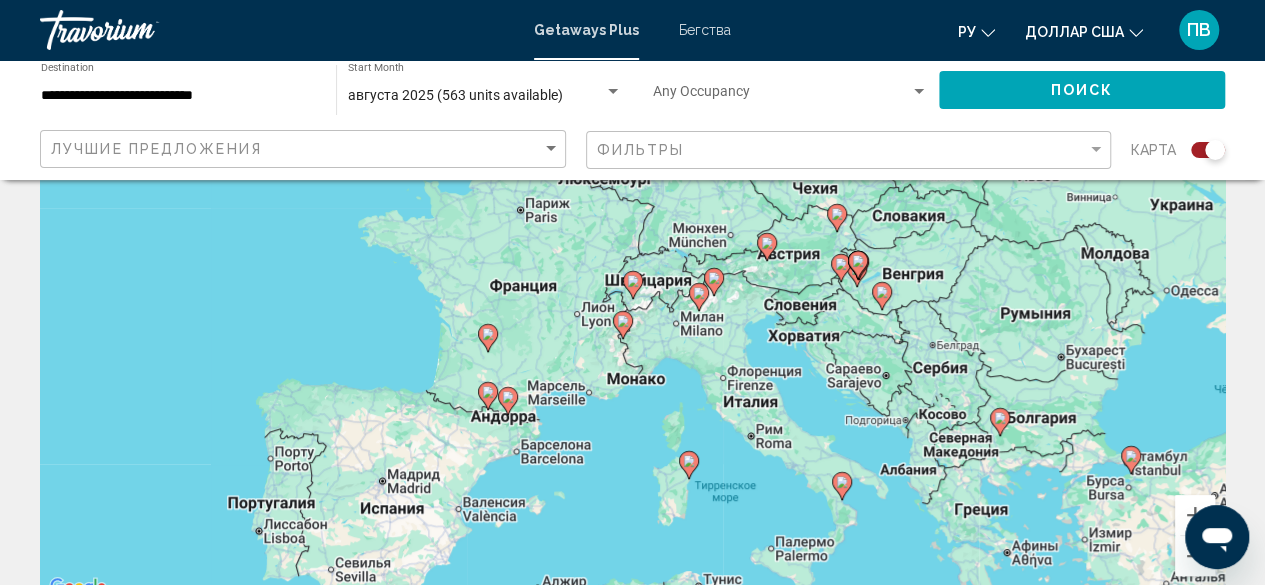 click 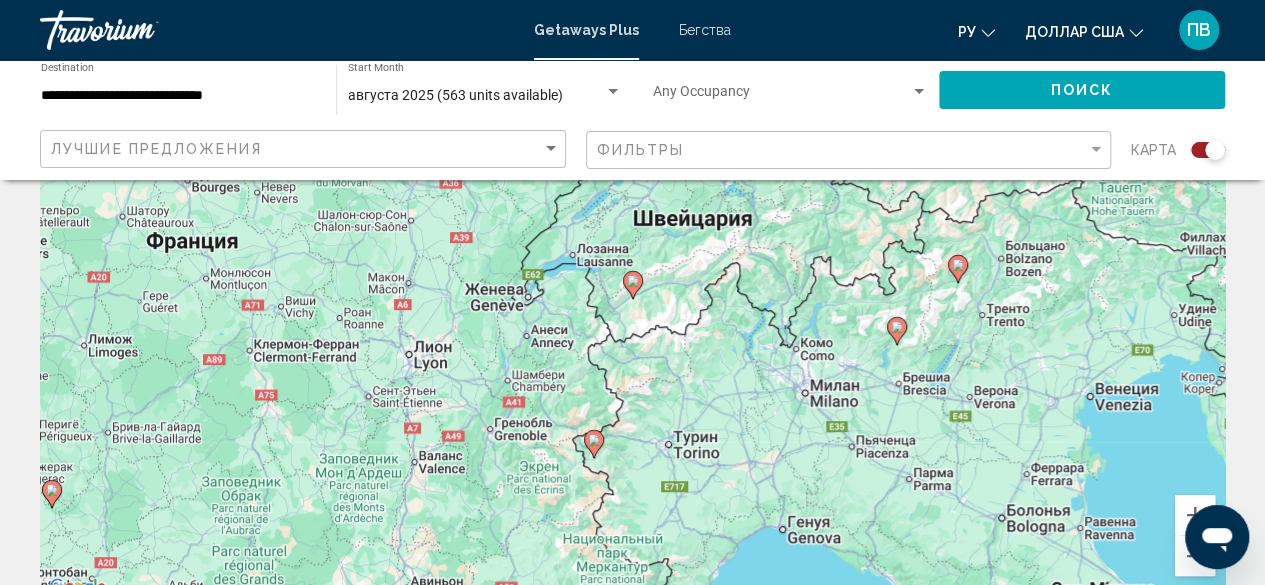 click 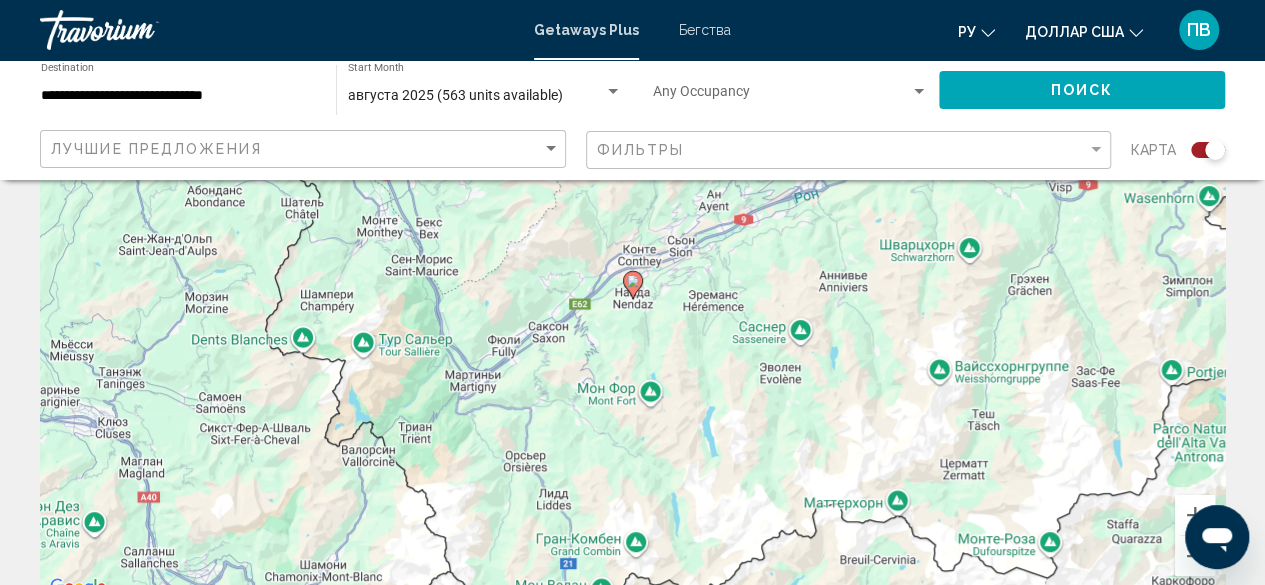 click 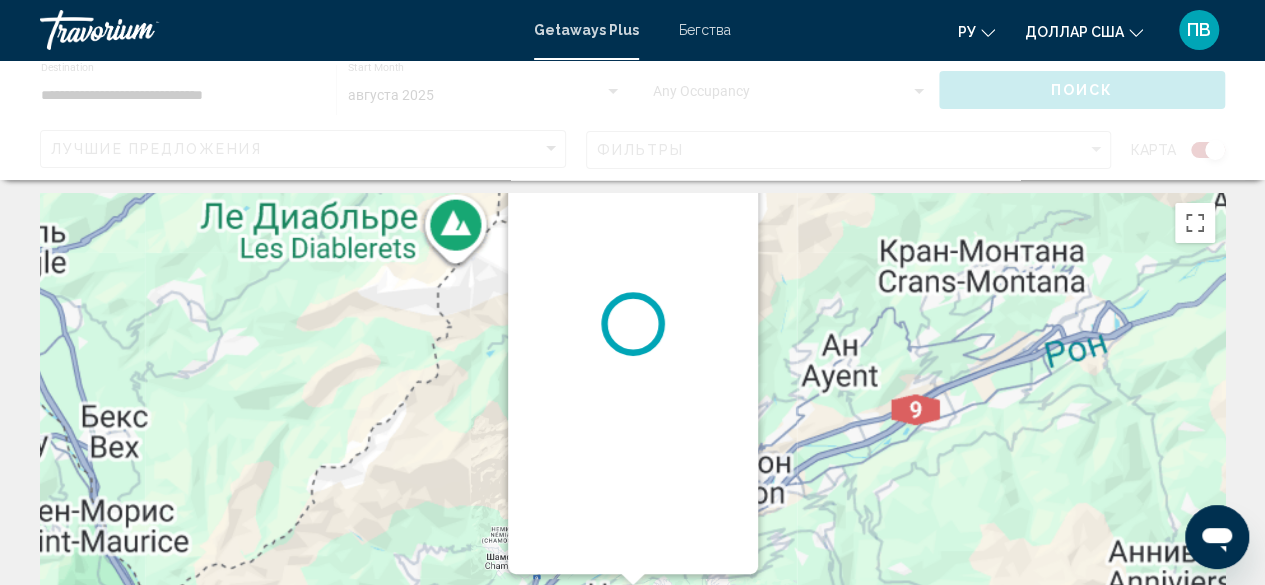 scroll, scrollTop: 0, scrollLeft: 0, axis: both 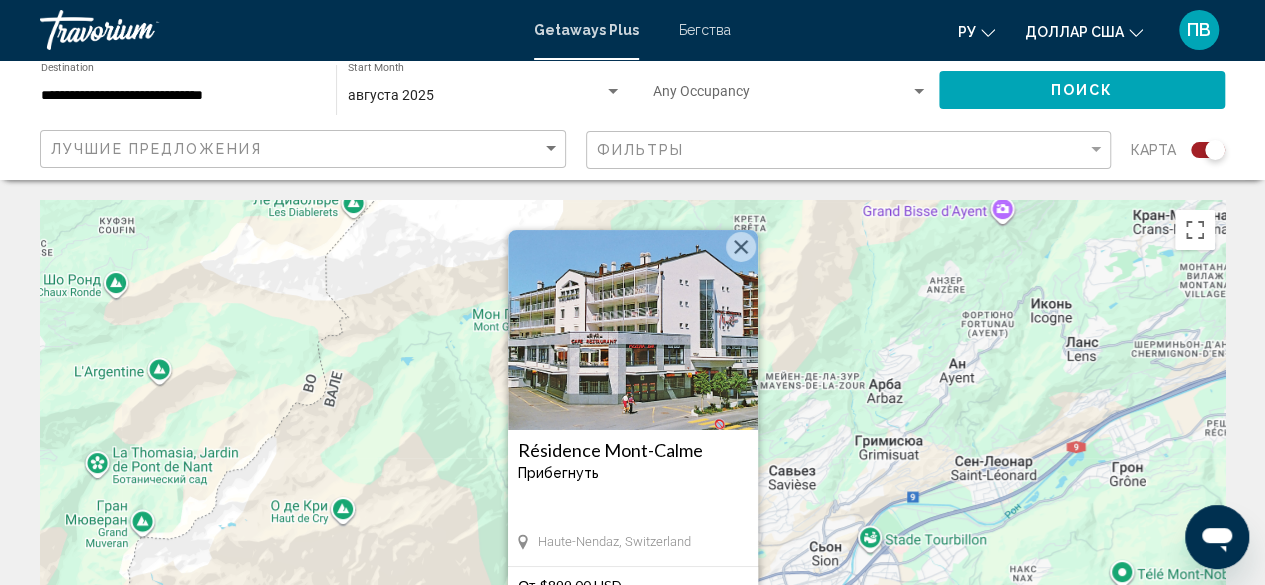 click on "Résidence Mont-Calme" at bounding box center [633, 450] 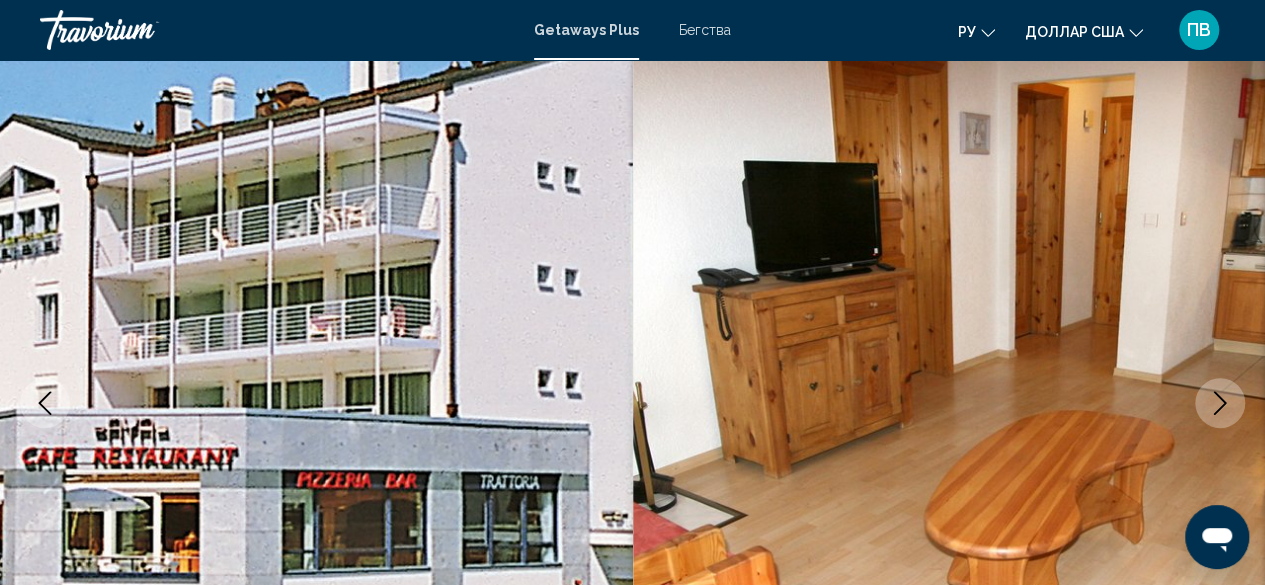 scroll, scrollTop: 200, scrollLeft: 0, axis: vertical 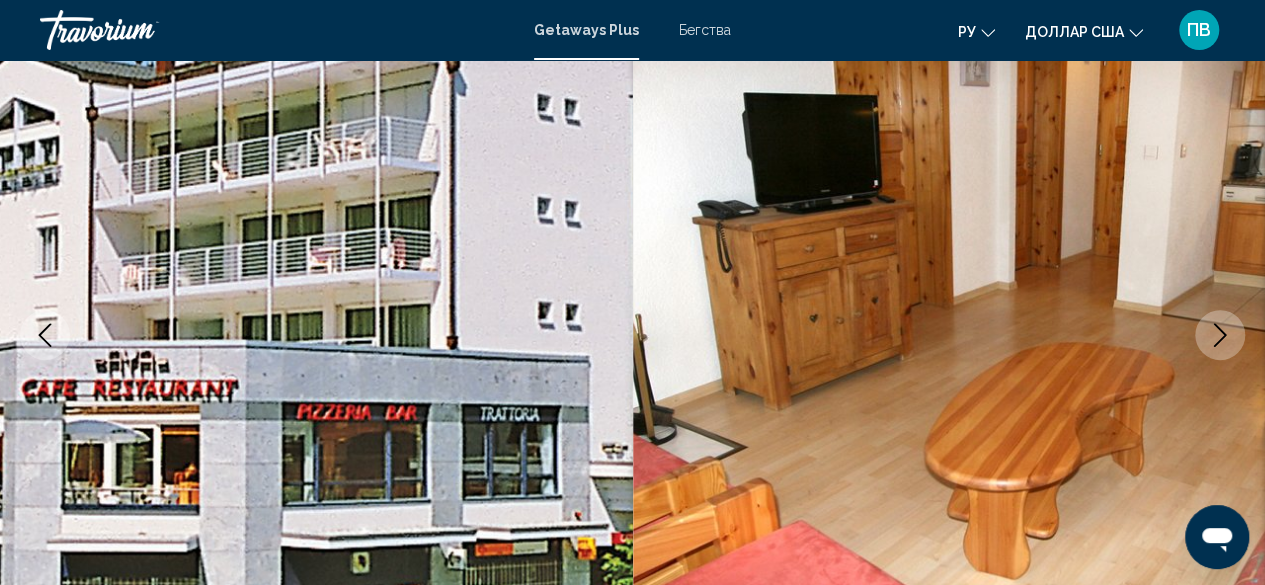 click 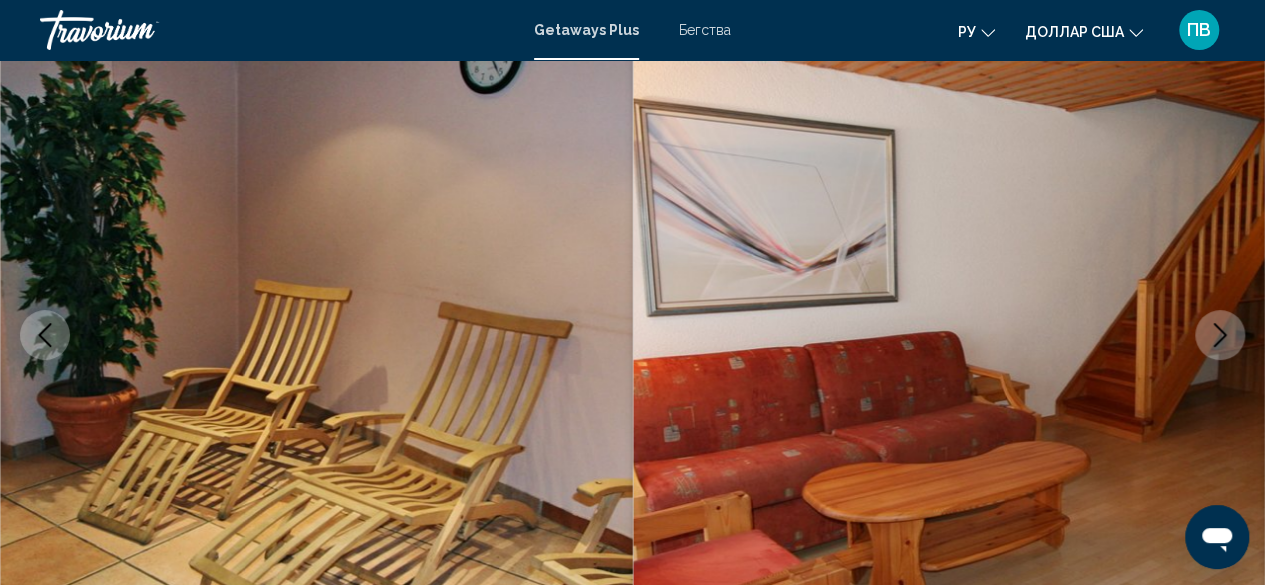 click 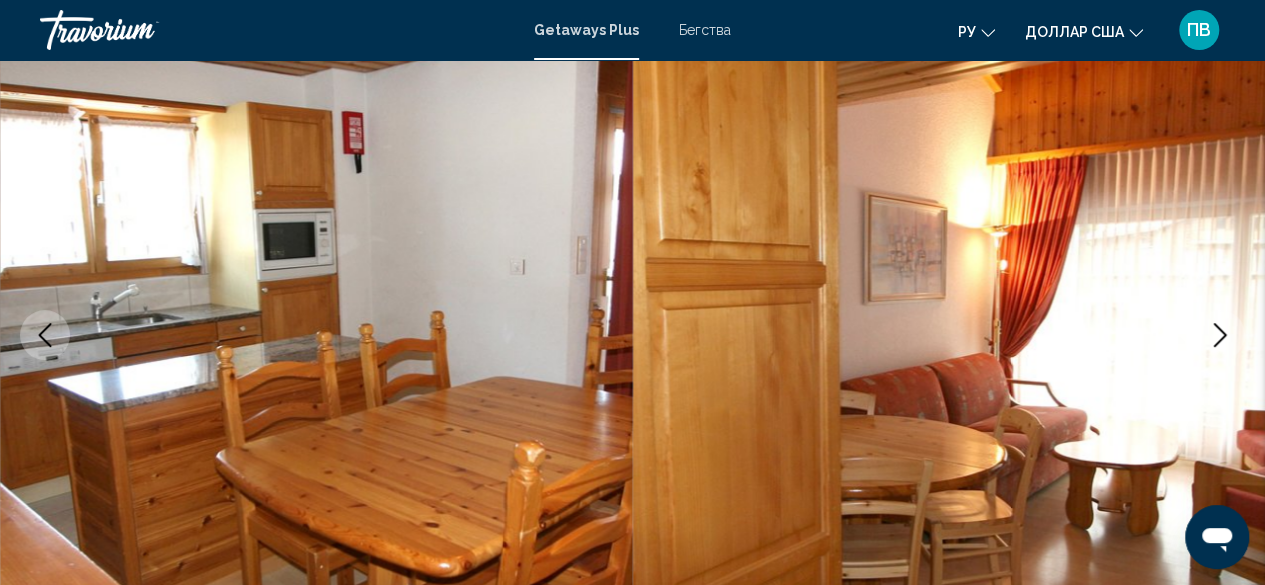 click 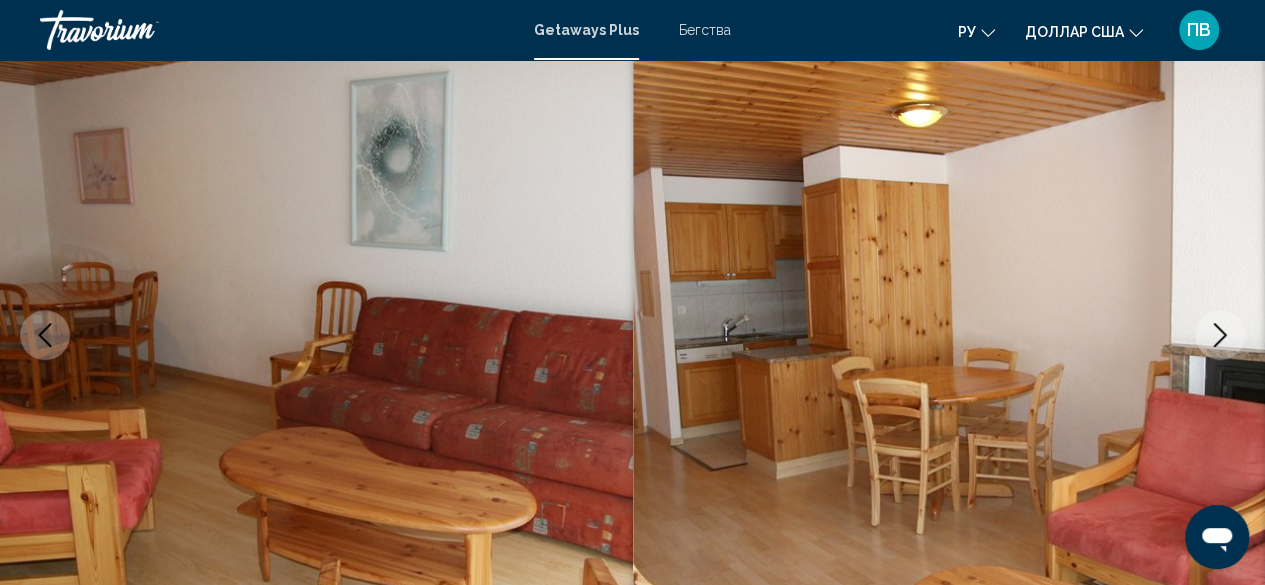 click 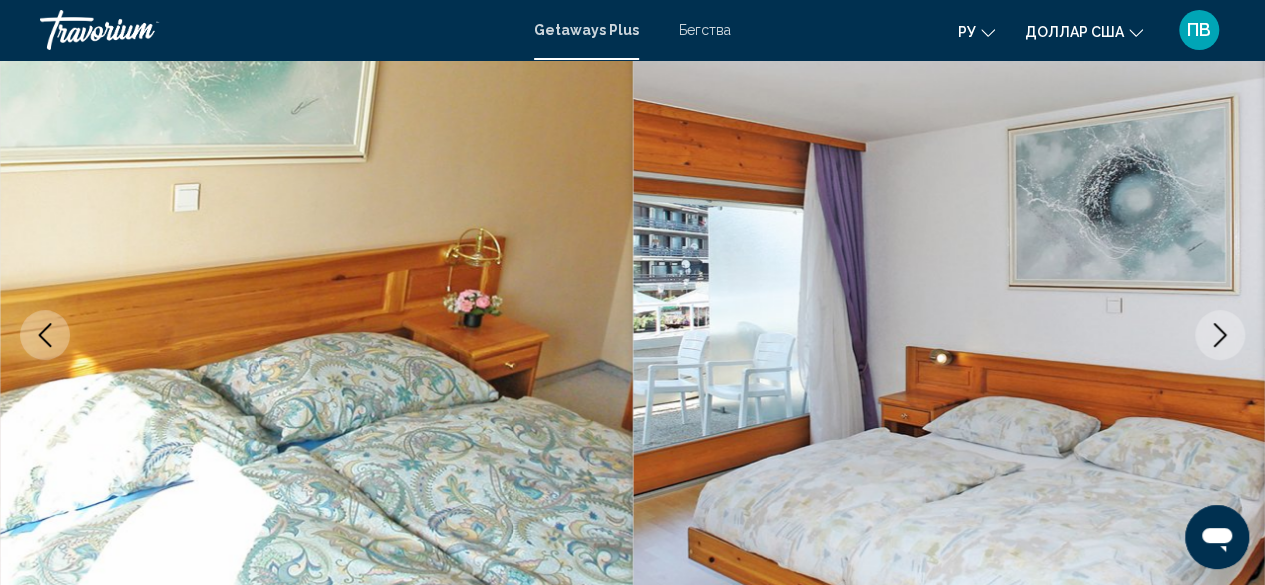 click 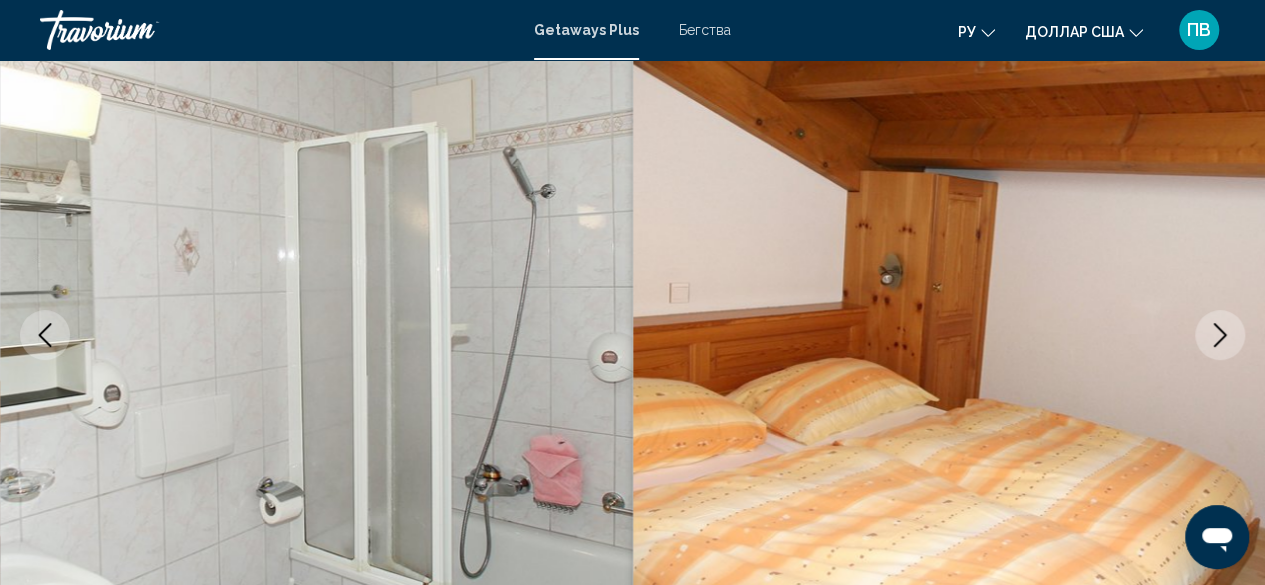 click 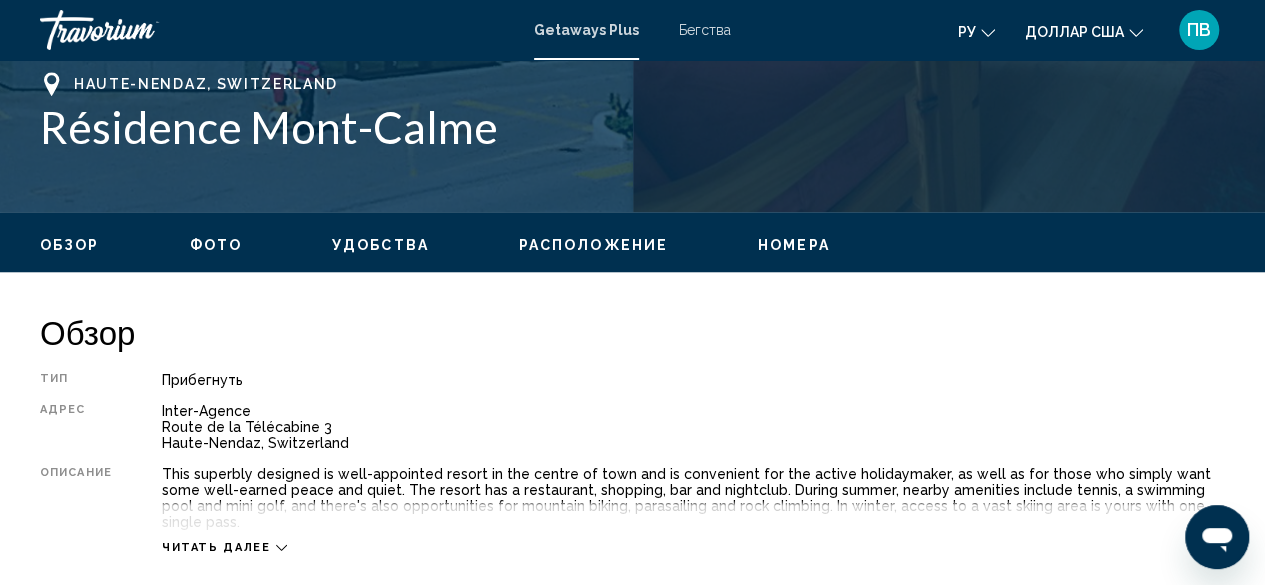 scroll, scrollTop: 900, scrollLeft: 0, axis: vertical 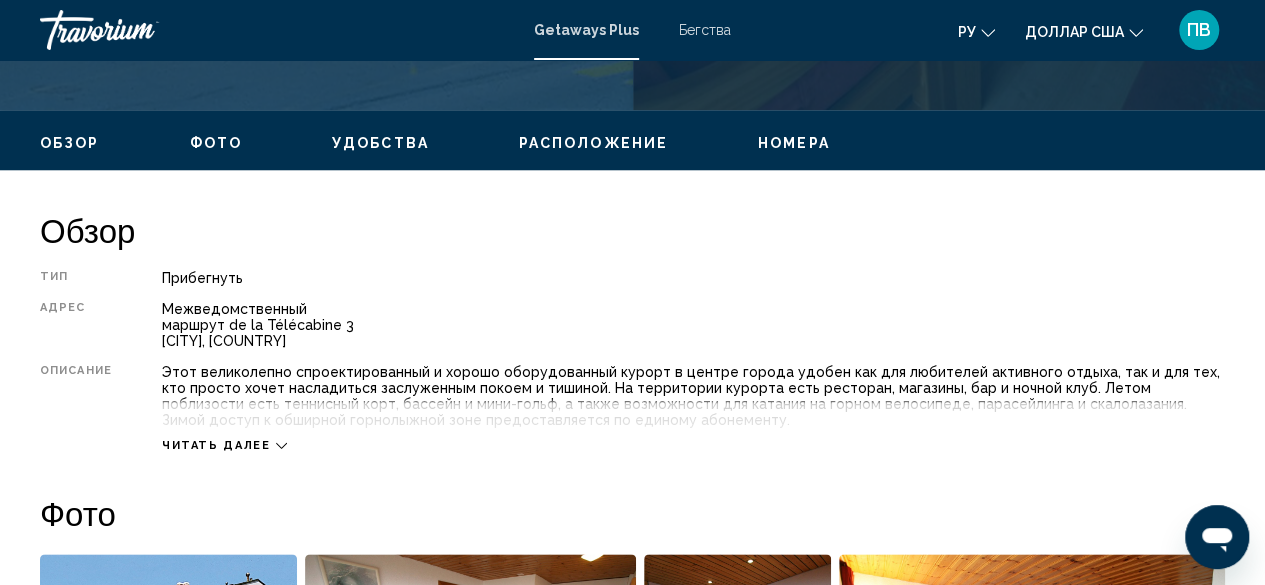 click on "Читать далее" at bounding box center [224, 445] 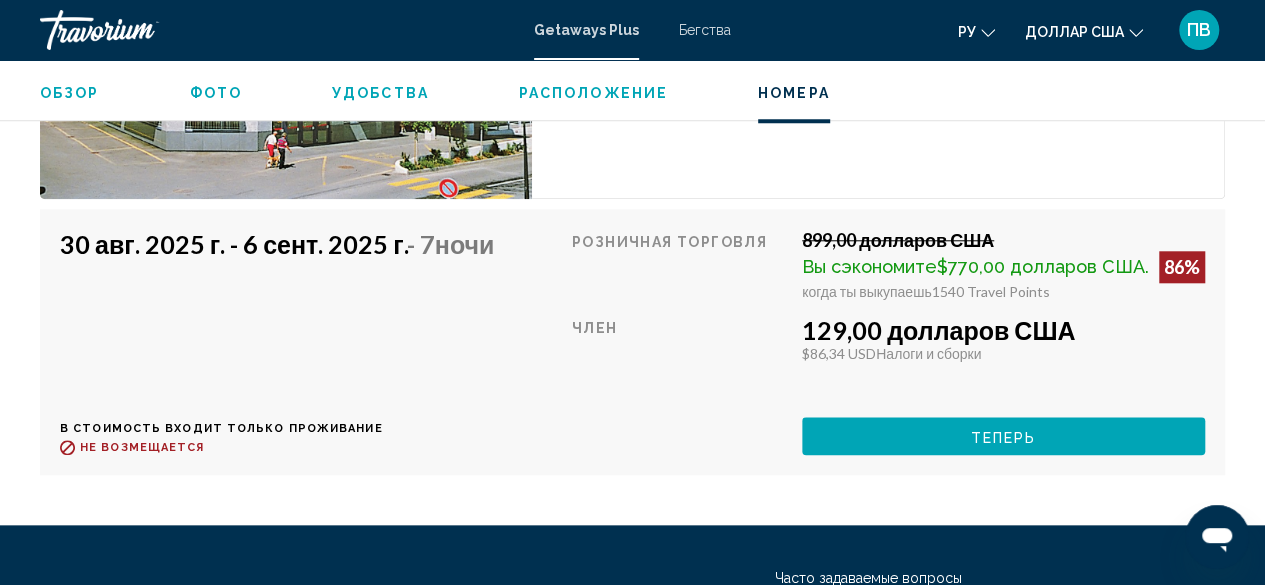 scroll, scrollTop: 4646, scrollLeft: 0, axis: vertical 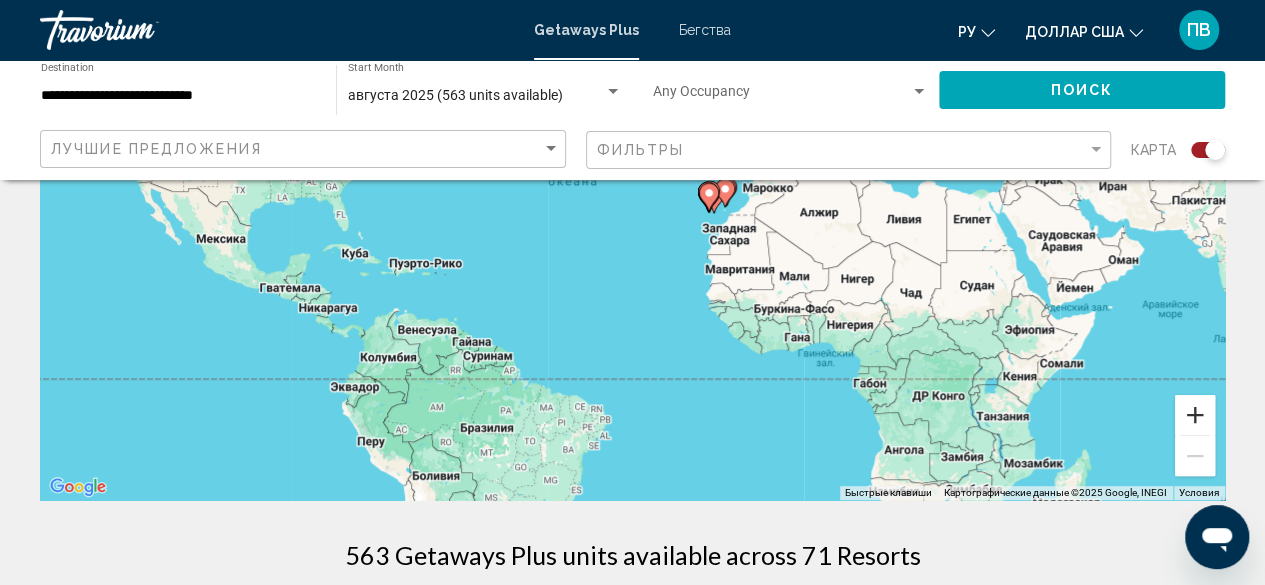 click at bounding box center [1195, 415] 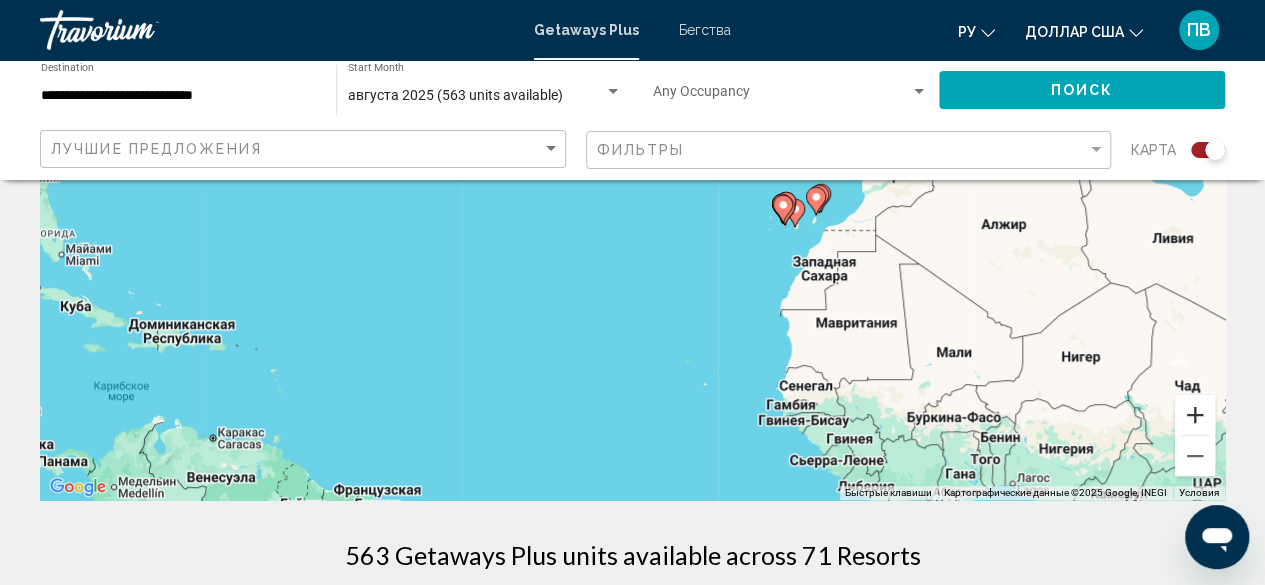 click at bounding box center (1195, 415) 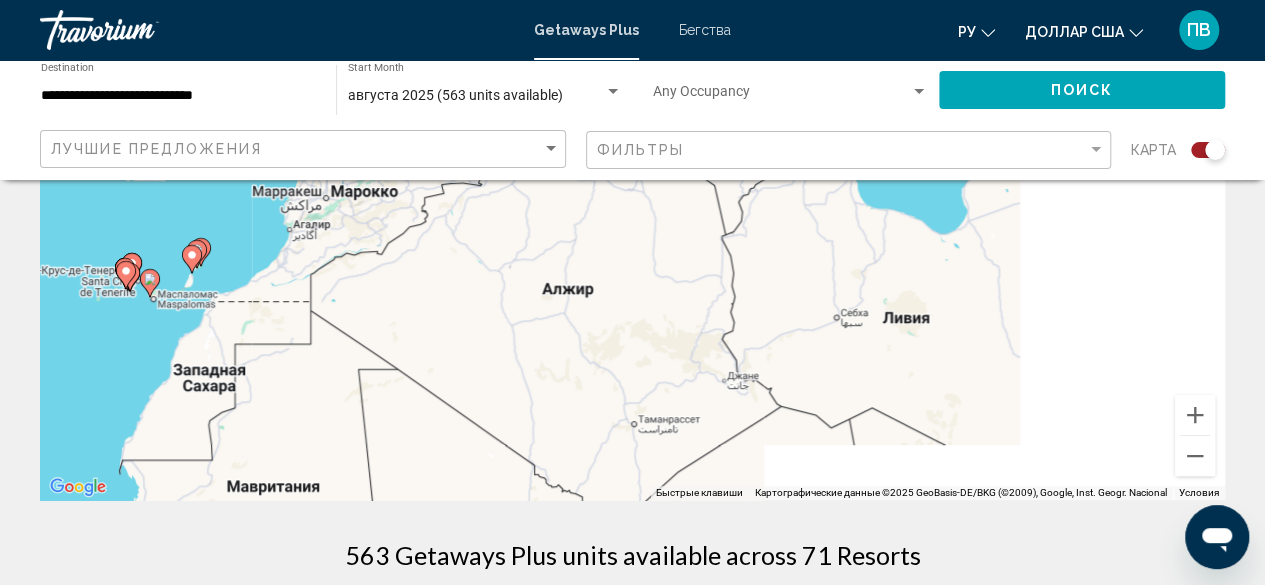 drag, startPoint x: 1038, startPoint y: 365, endPoint x: 226, endPoint y: 405, distance: 812.9846 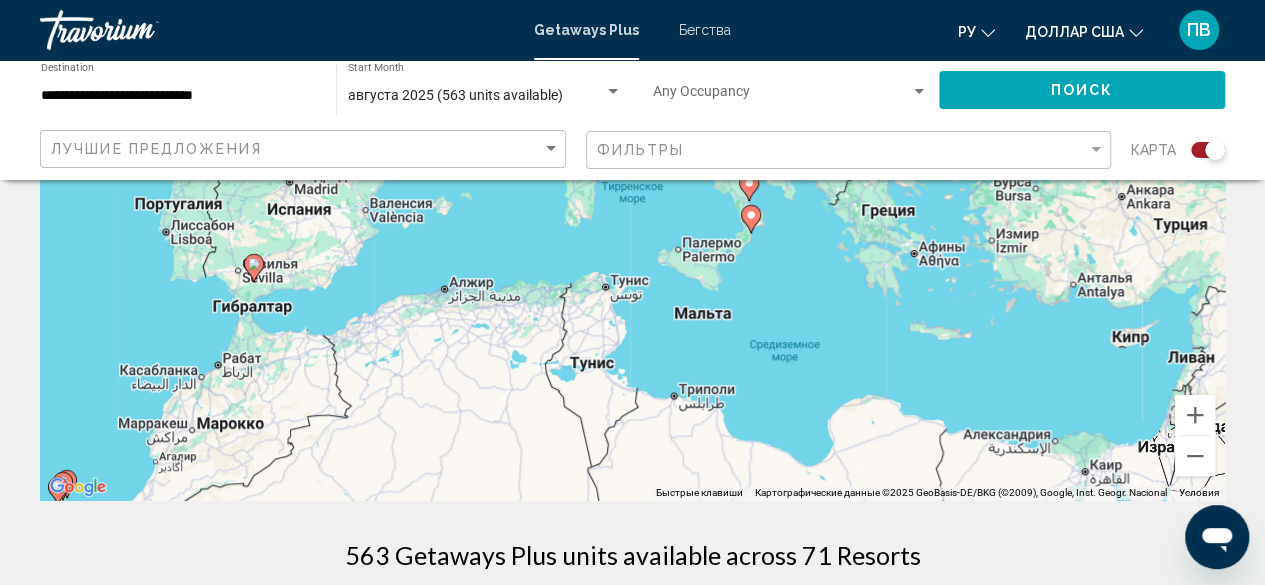 drag, startPoint x: 638, startPoint y: 265, endPoint x: 502, endPoint y: 508, distance: 278.46902 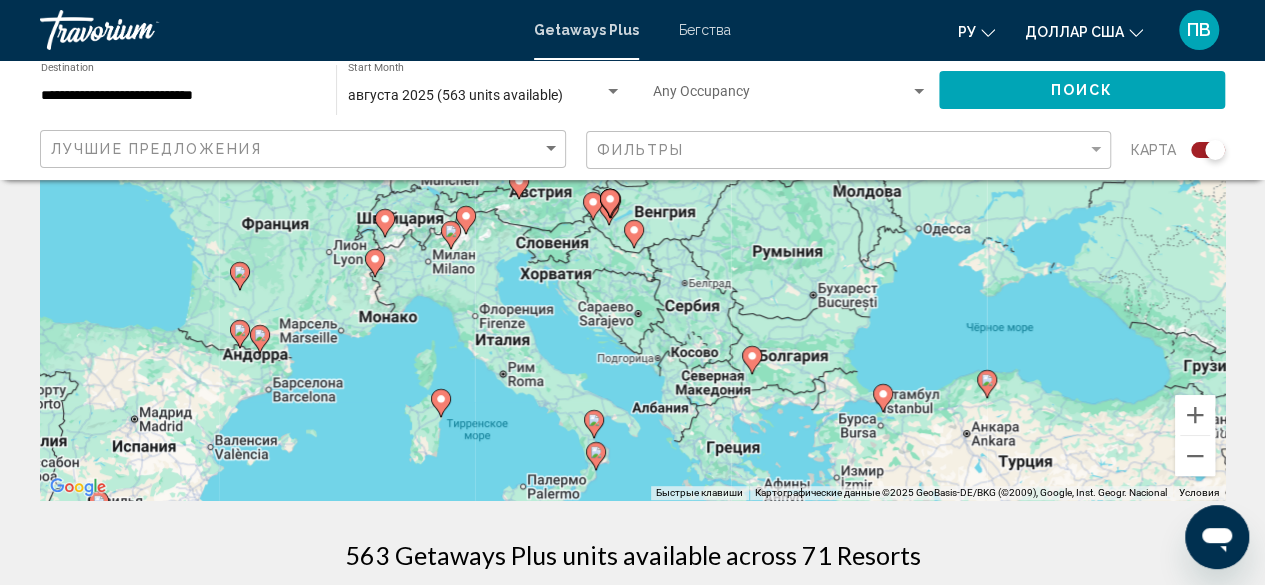 drag, startPoint x: 732, startPoint y: 291, endPoint x: 565, endPoint y: 549, distance: 307.33206 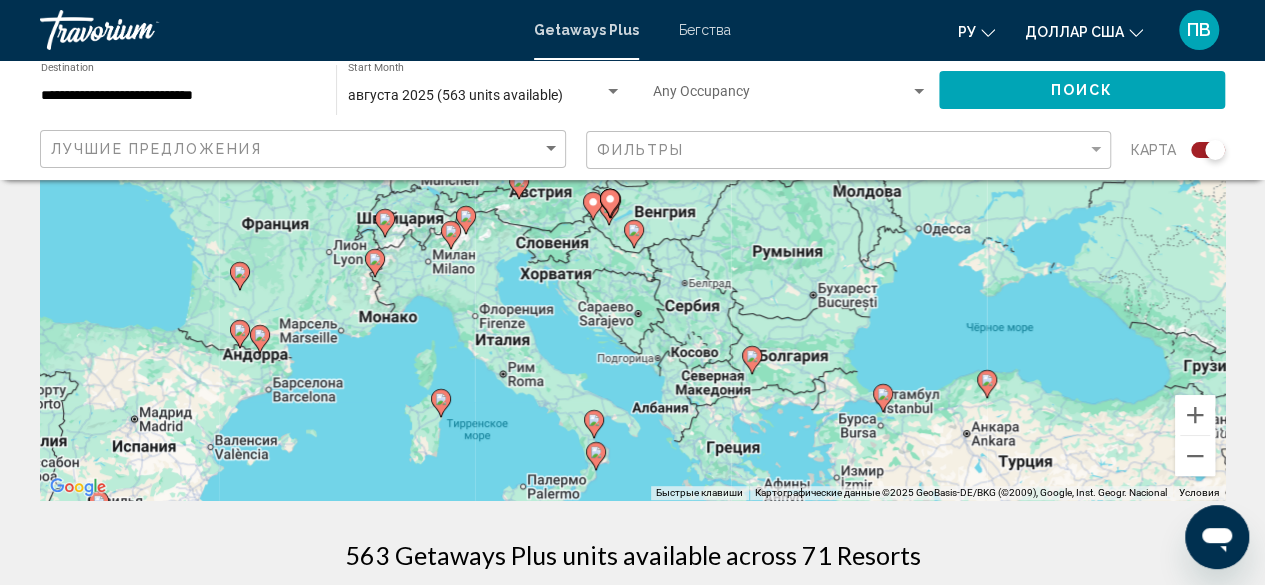 click on "← Переместить влево → Переместить вправо ↑ Переместить вверх ↓ Переместить вниз + Приблизить - Уменьшить Home Переместить влево на 75 % End Переместить вправо на 75 % Предыдущая страница Переместить вверх на 75 % Следующая страница Переместить вниз на 75 % Чтобы активировать перетаскивание с помощью клавиатуры, нажмите Alt + Ввод. После этого перемещайте маркер, используя клавиши со стрелками. Чтобы завершить перетаскивание, нажмите клавишу Ввод. Чтобы отменить действие, нажмите клавишу Esc. Быстрые клавиши Картографические данные 200 км  Условия Экономьте до  100%" at bounding box center (632, 1657) 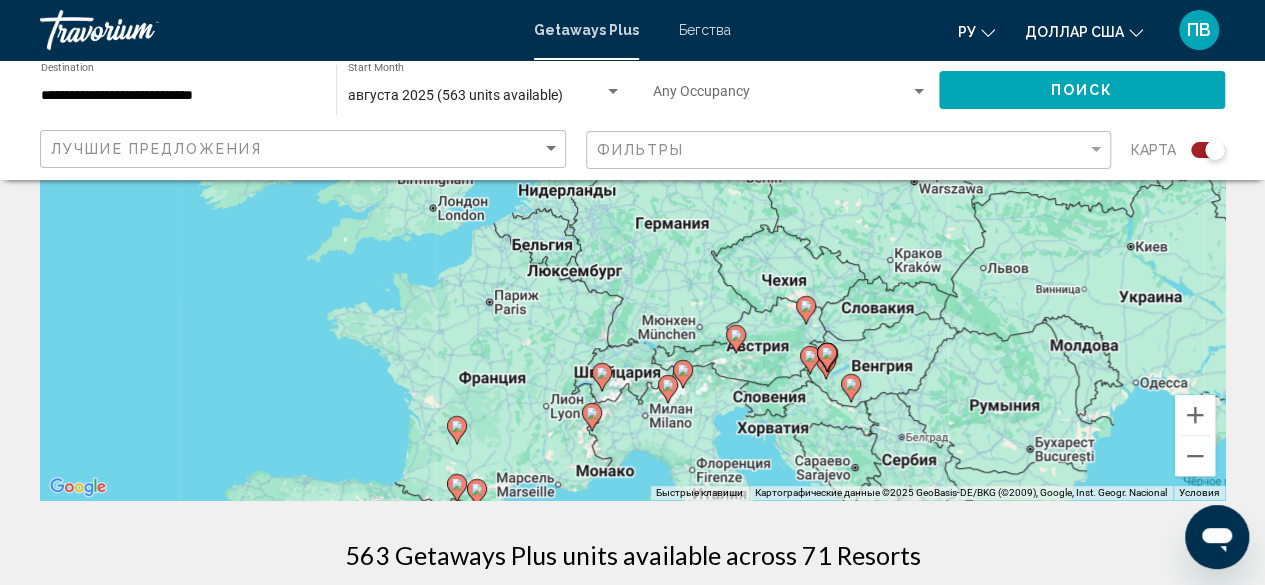 drag, startPoint x: 636, startPoint y: 264, endPoint x: 856, endPoint y: 413, distance: 265.7085 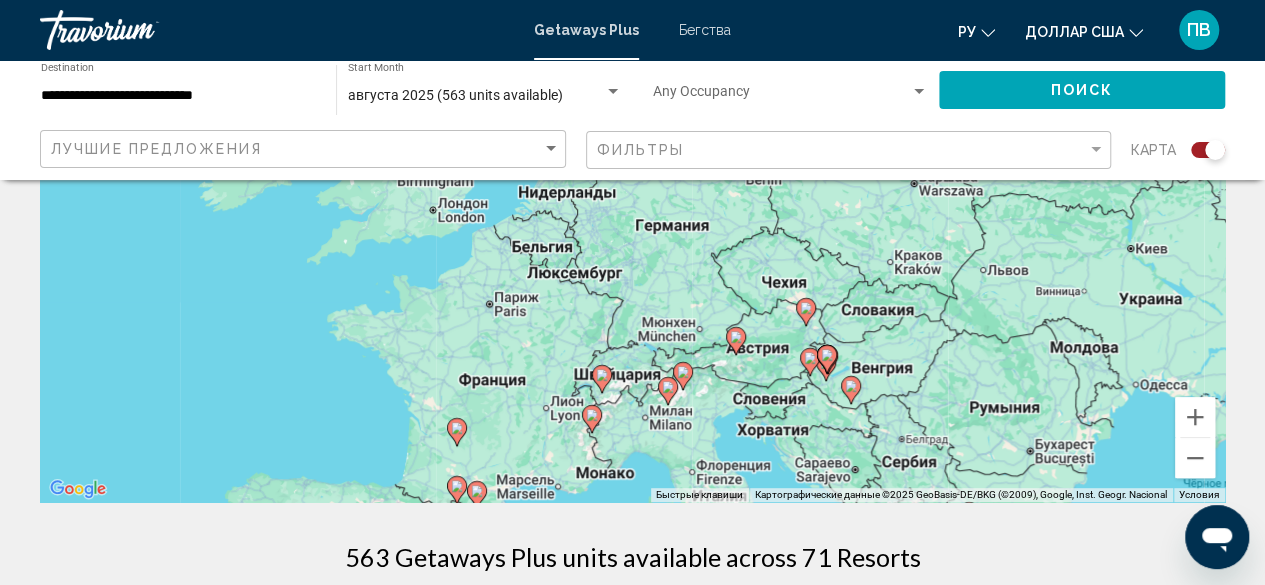 scroll, scrollTop: 300, scrollLeft: 0, axis: vertical 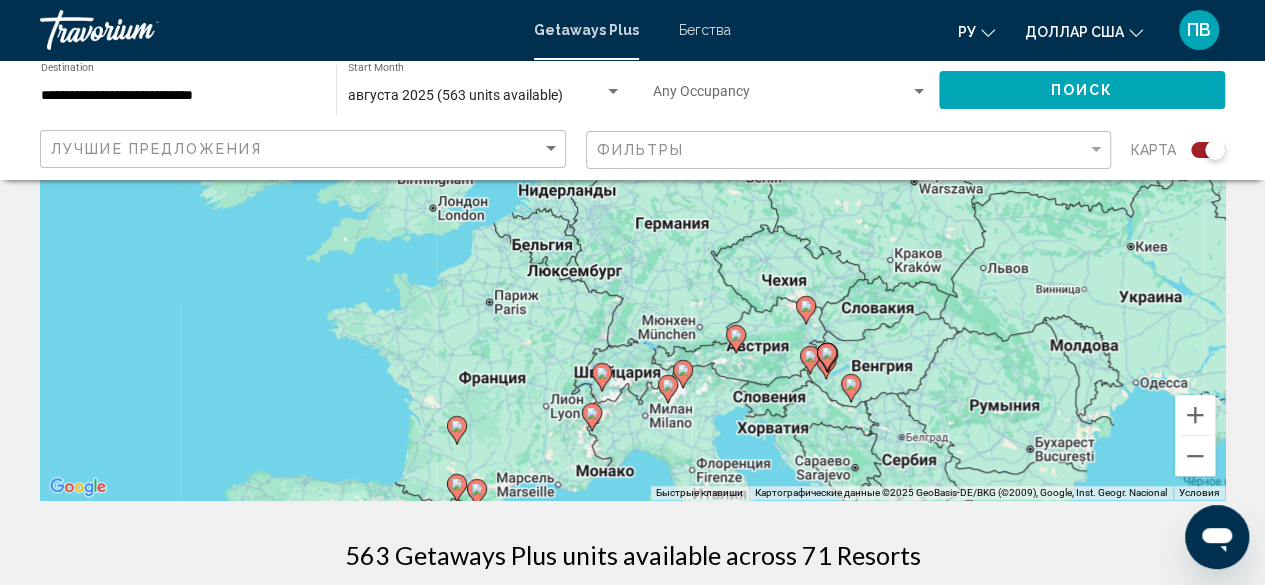 click 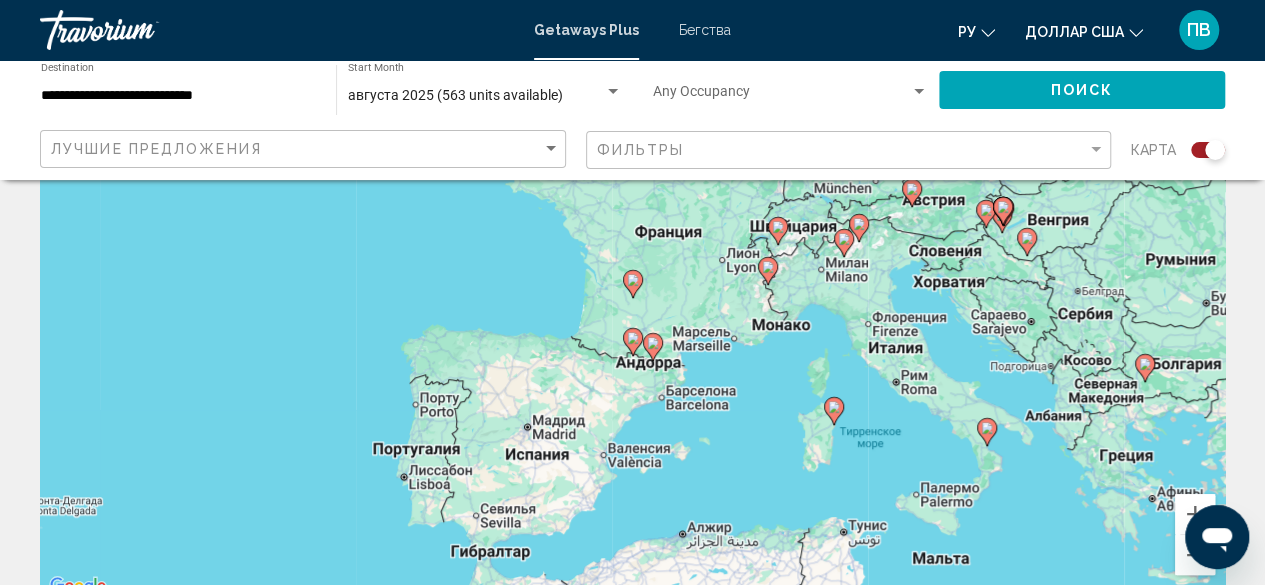 scroll, scrollTop: 200, scrollLeft: 0, axis: vertical 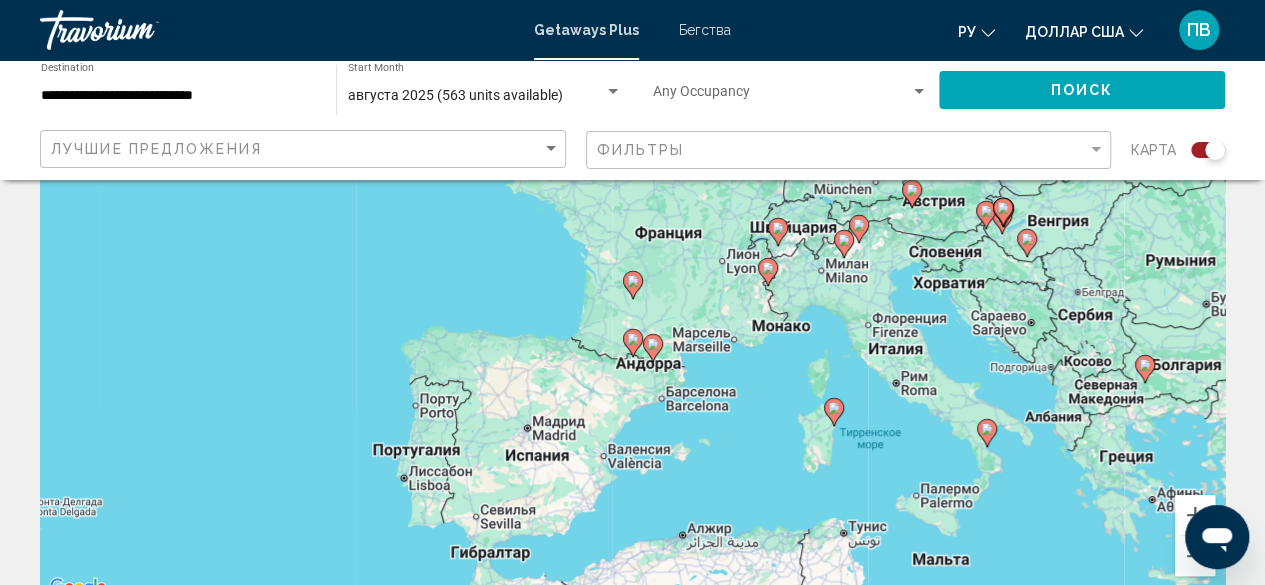 click 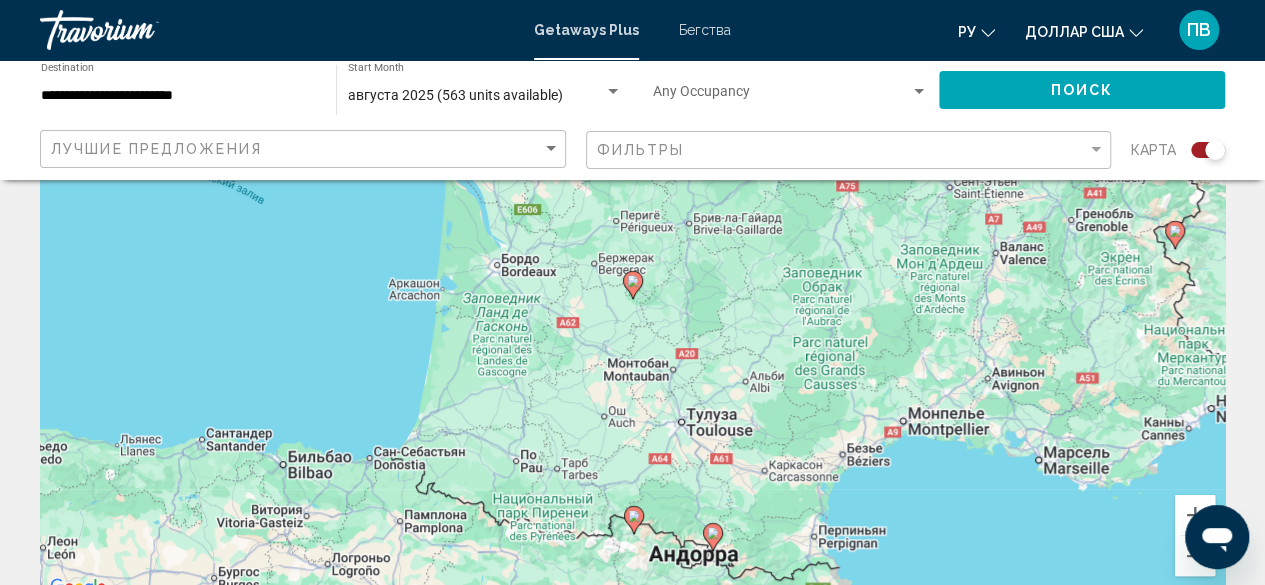 click 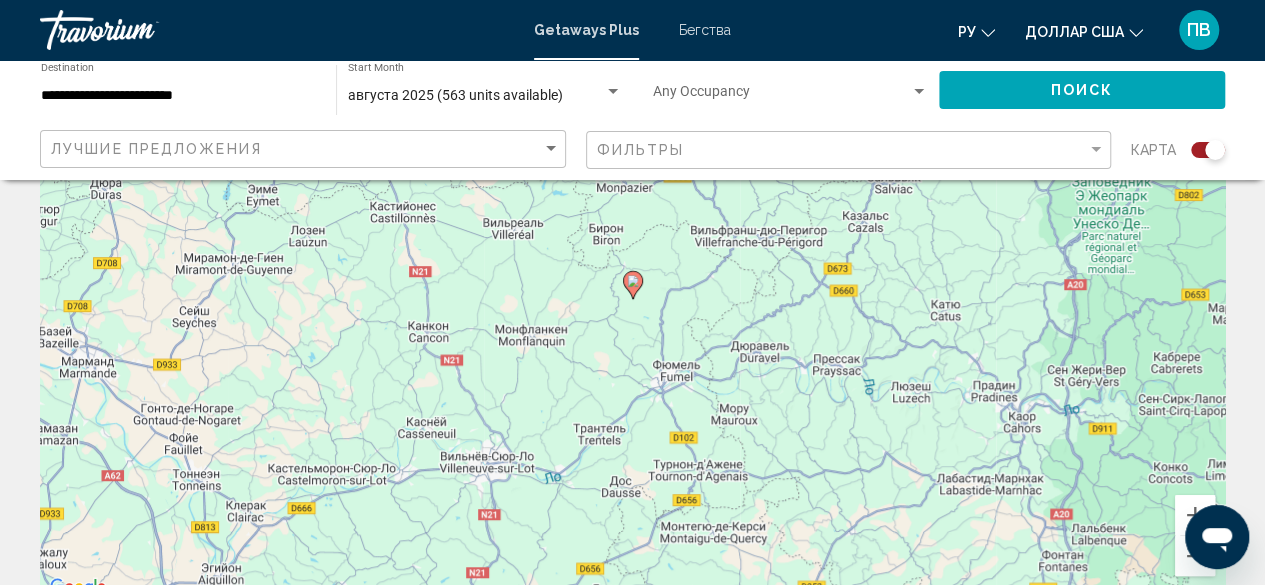 click 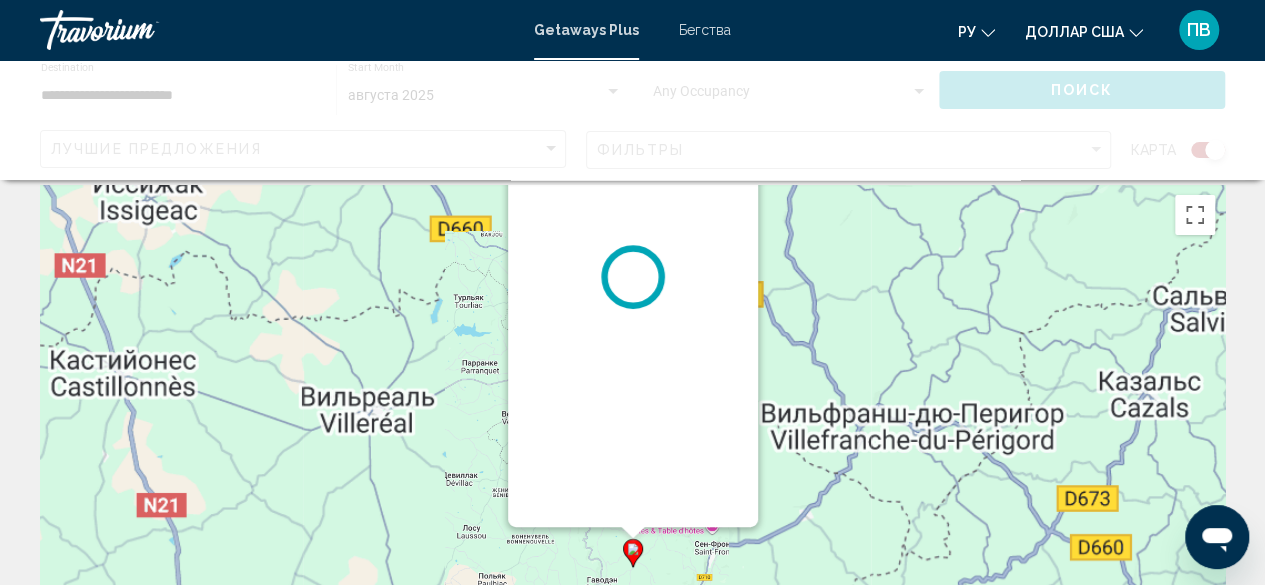 scroll, scrollTop: 0, scrollLeft: 0, axis: both 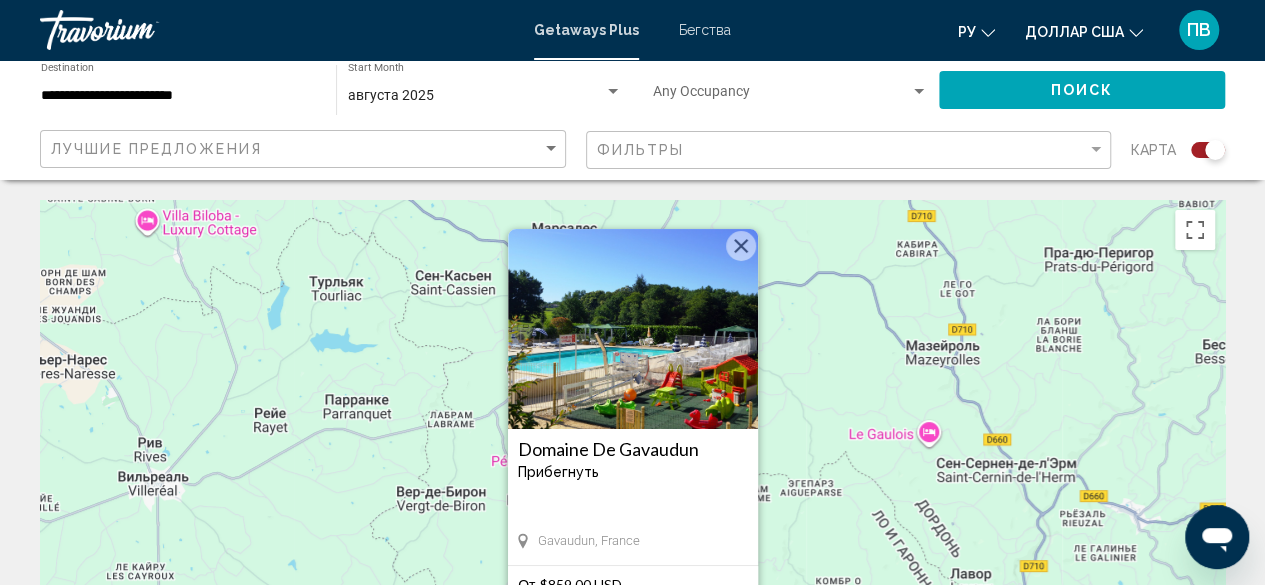 click on "Domaine De Gavaudun" at bounding box center (633, 449) 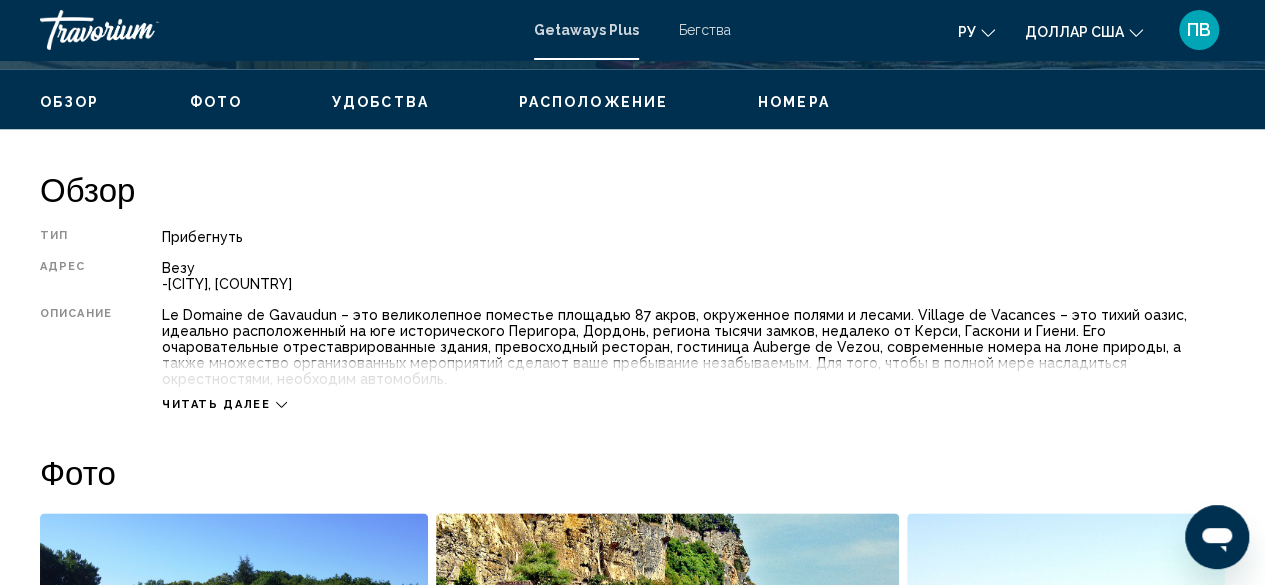 scroll, scrollTop: 942, scrollLeft: 0, axis: vertical 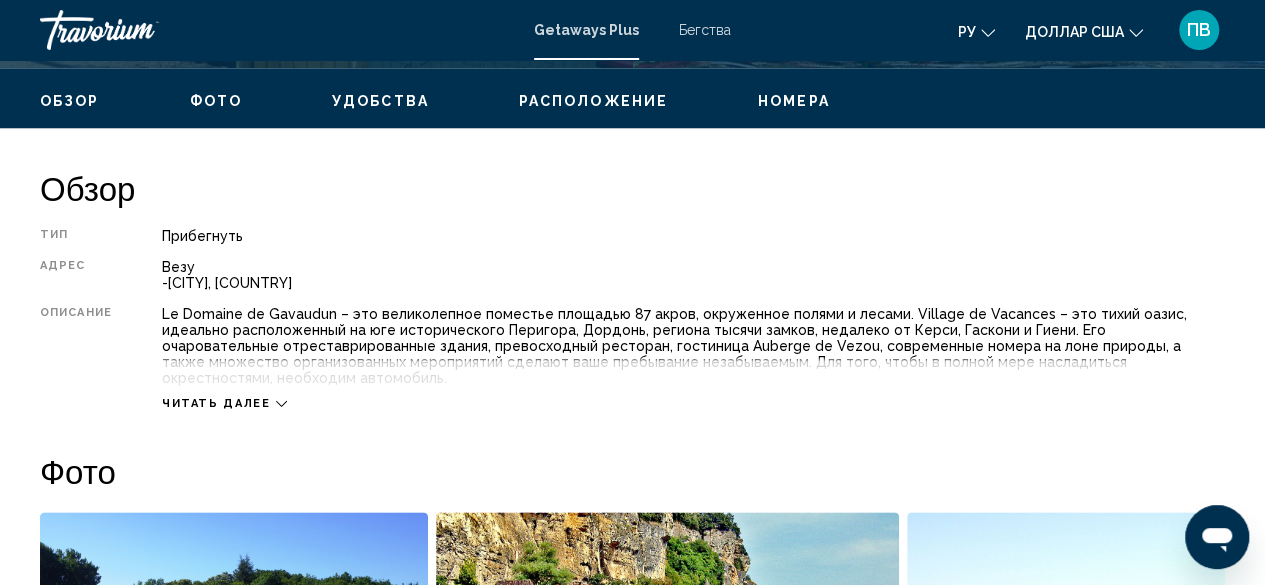 click on "Читать далее" at bounding box center [216, 403] 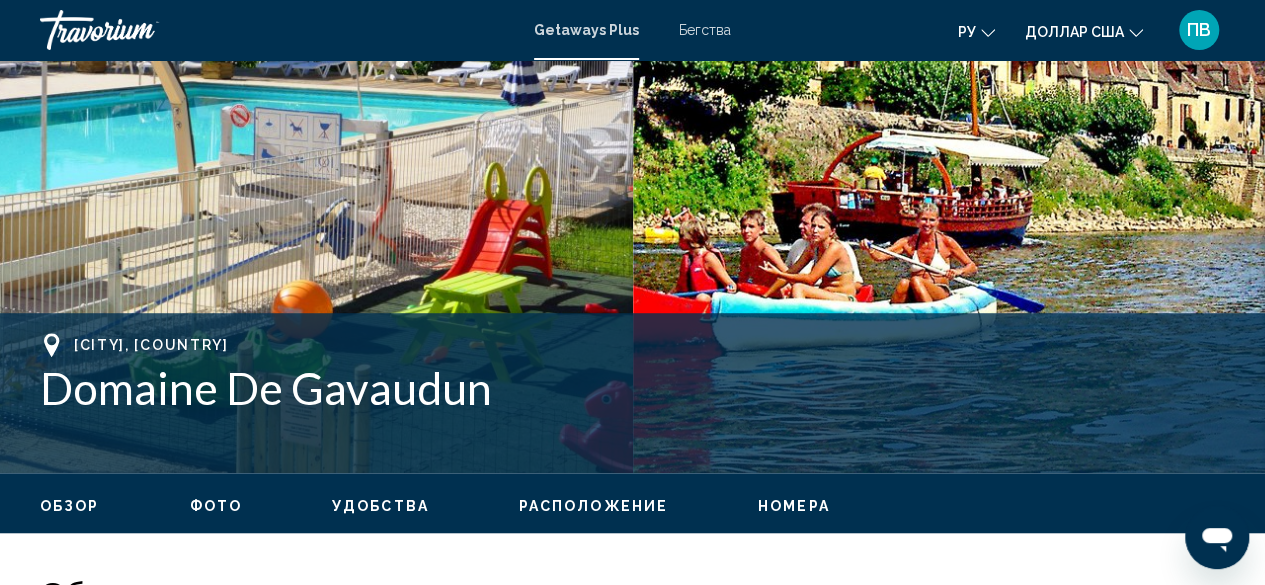 scroll, scrollTop: 542, scrollLeft: 0, axis: vertical 